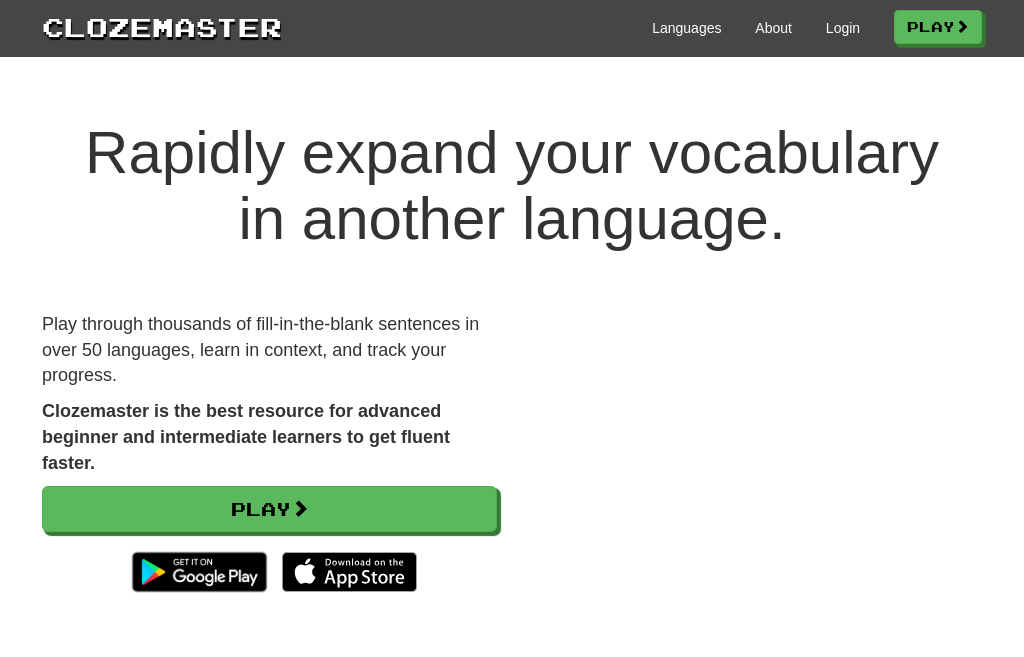 scroll, scrollTop: 0, scrollLeft: 0, axis: both 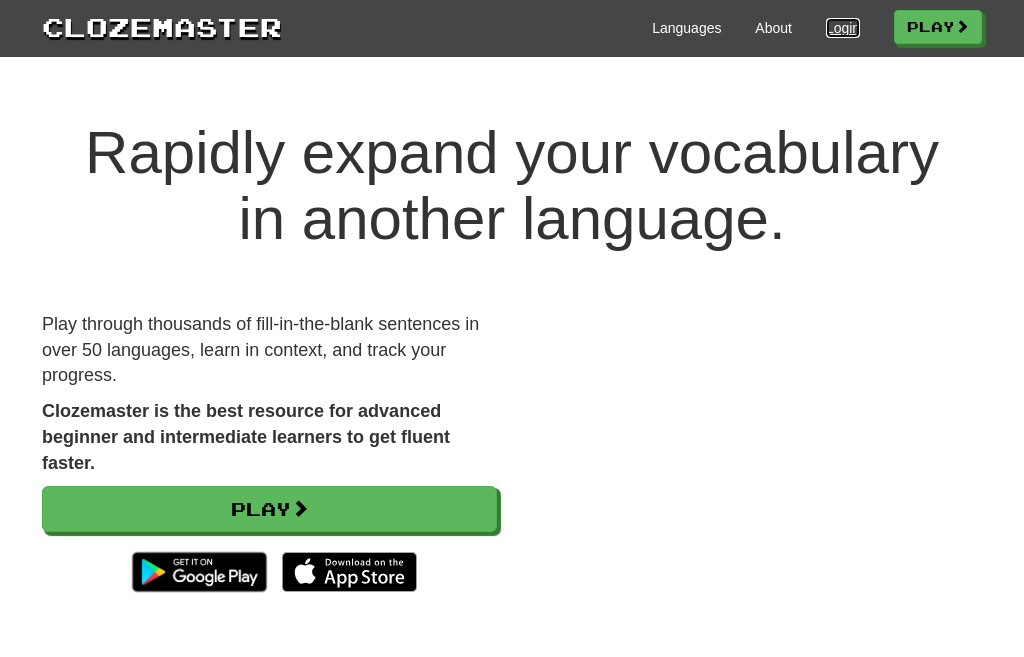 click on "Login" at bounding box center (843, 28) 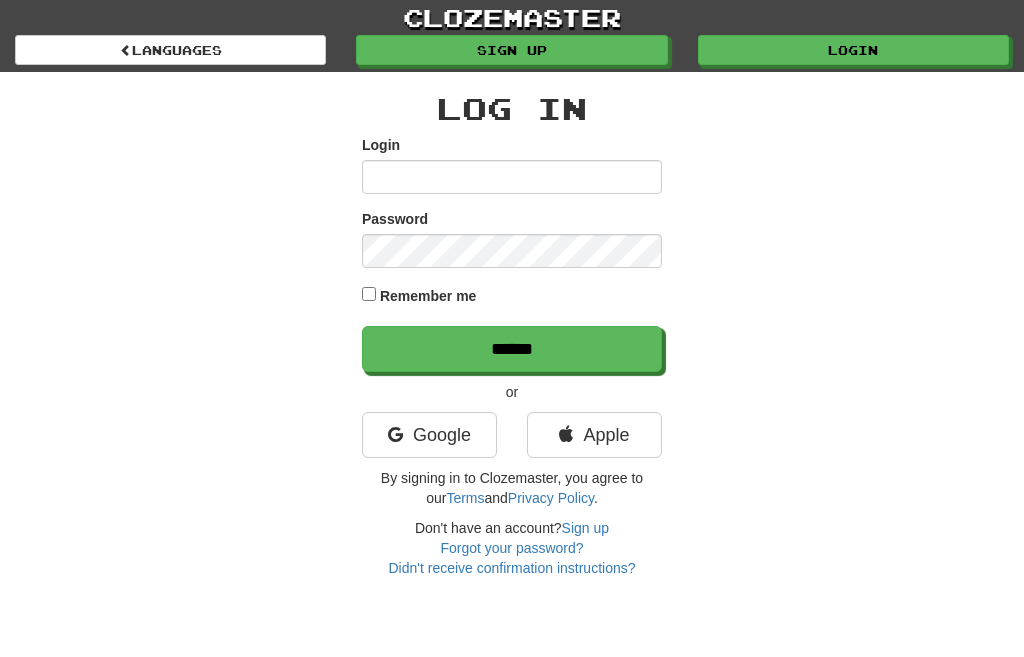scroll, scrollTop: 0, scrollLeft: 0, axis: both 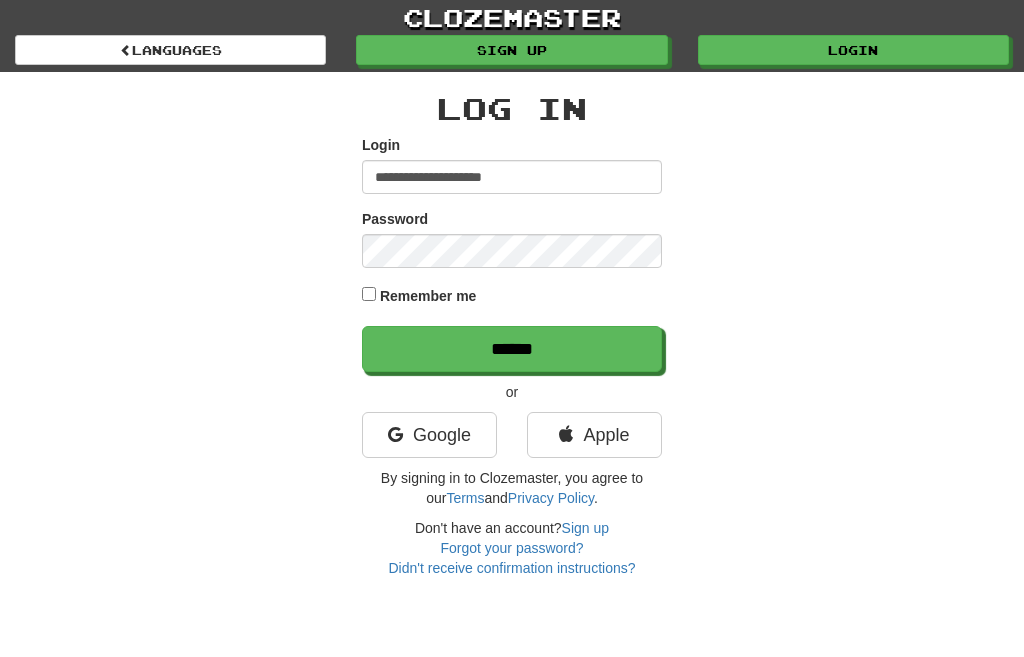 type on "**********" 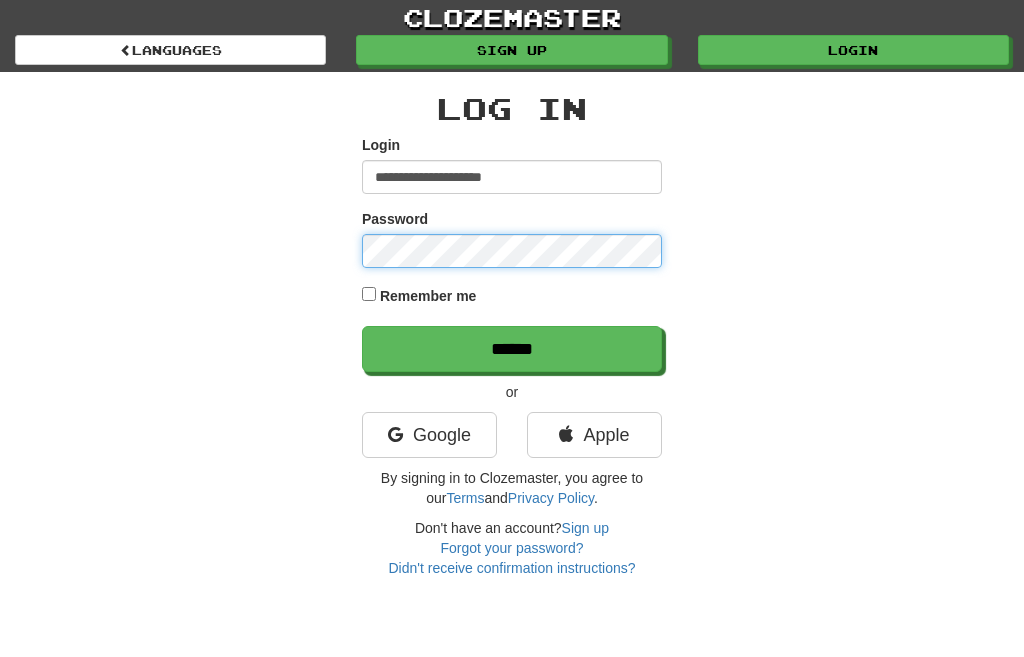 click on "******" at bounding box center (512, 349) 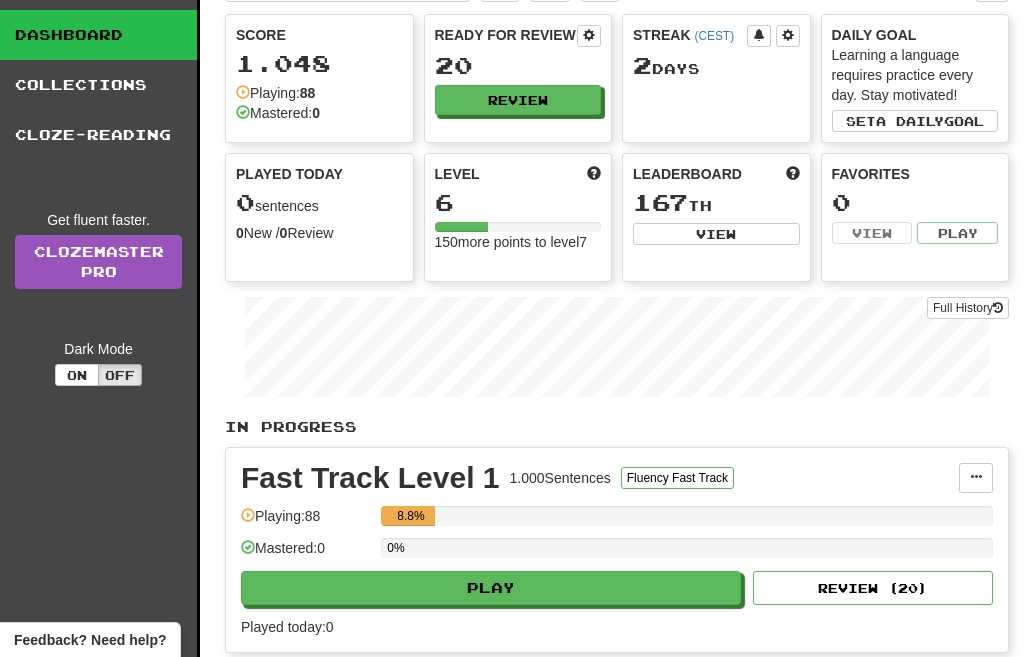 scroll, scrollTop: 0, scrollLeft: 0, axis: both 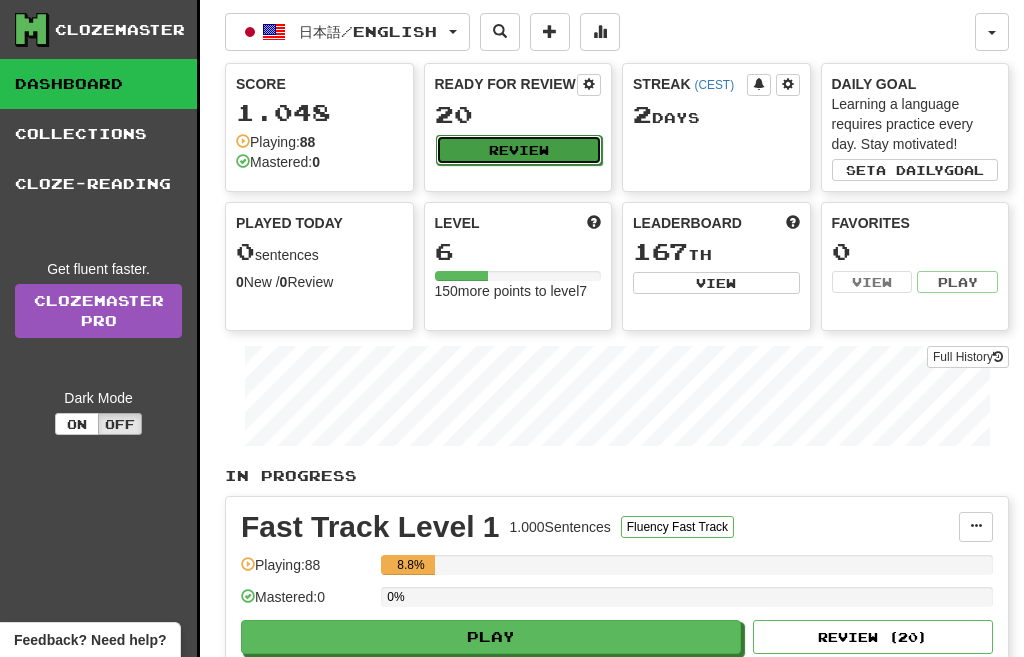 click on "Review" at bounding box center (519, 150) 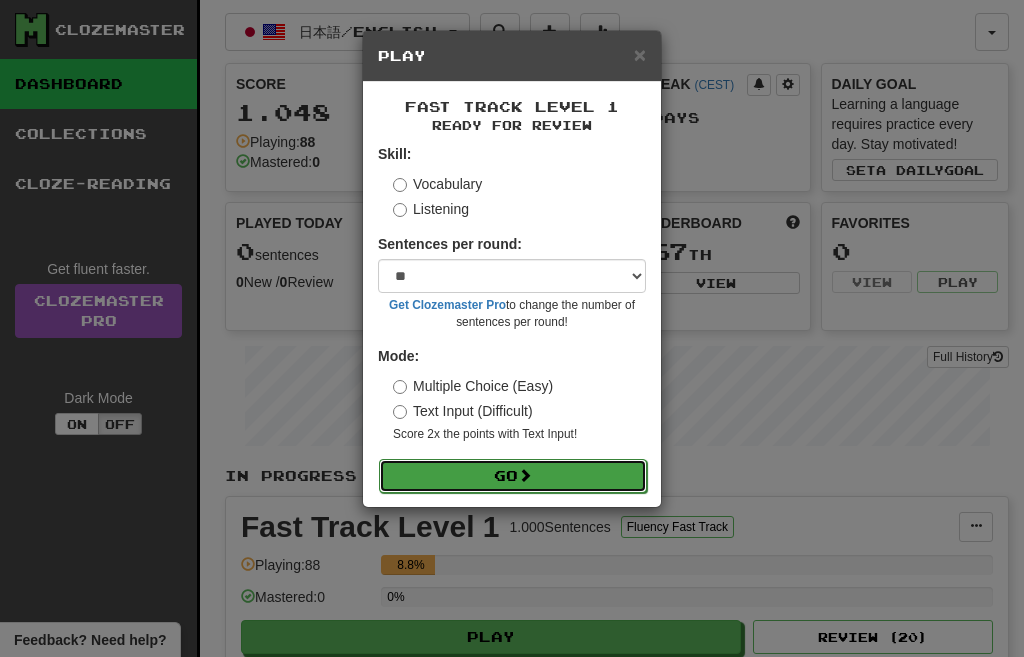 click on "Go" at bounding box center (513, 476) 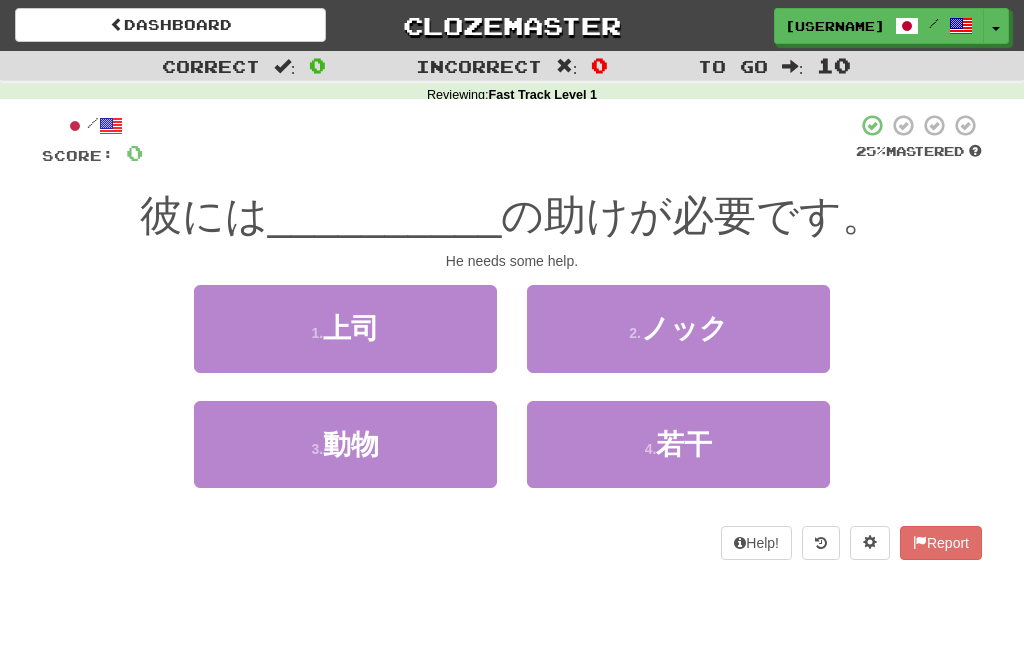 scroll, scrollTop: 0, scrollLeft: 0, axis: both 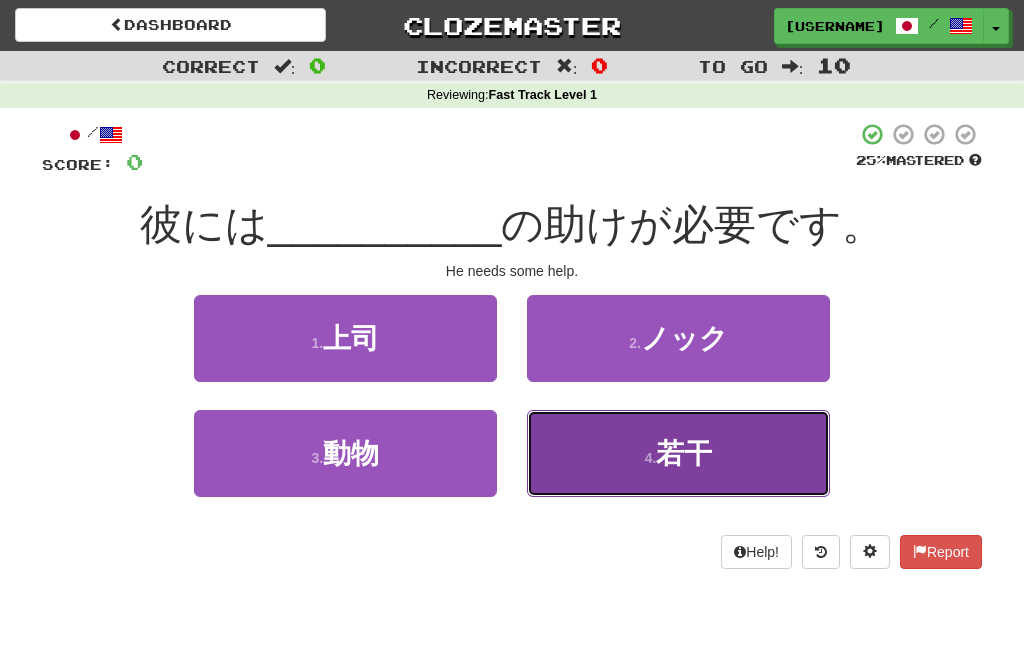 click on "4 ." at bounding box center [651, 458] 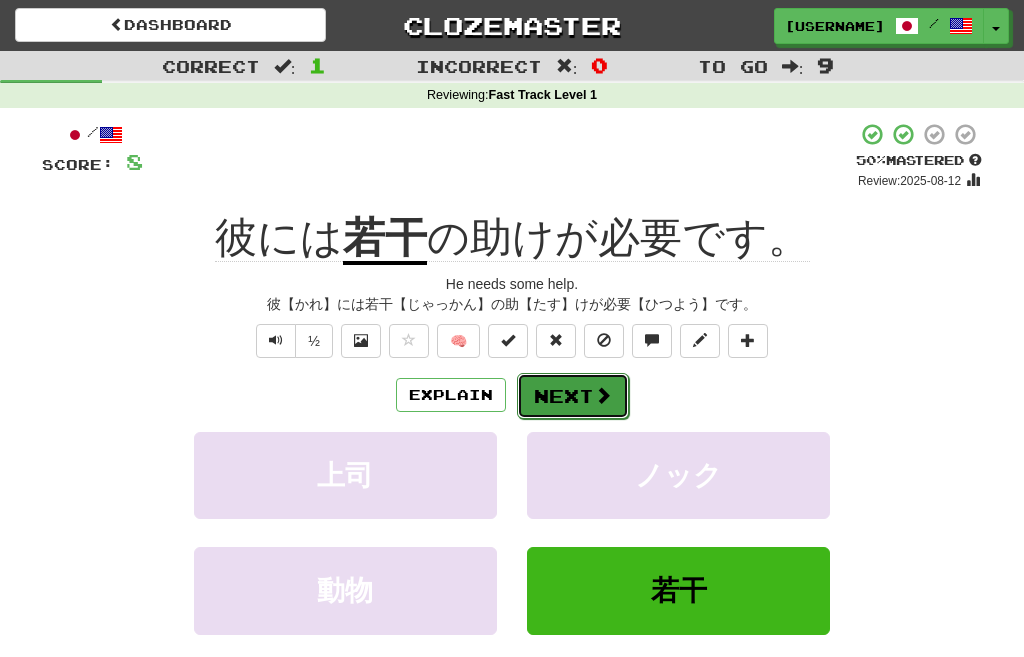click on "Next" at bounding box center [573, 396] 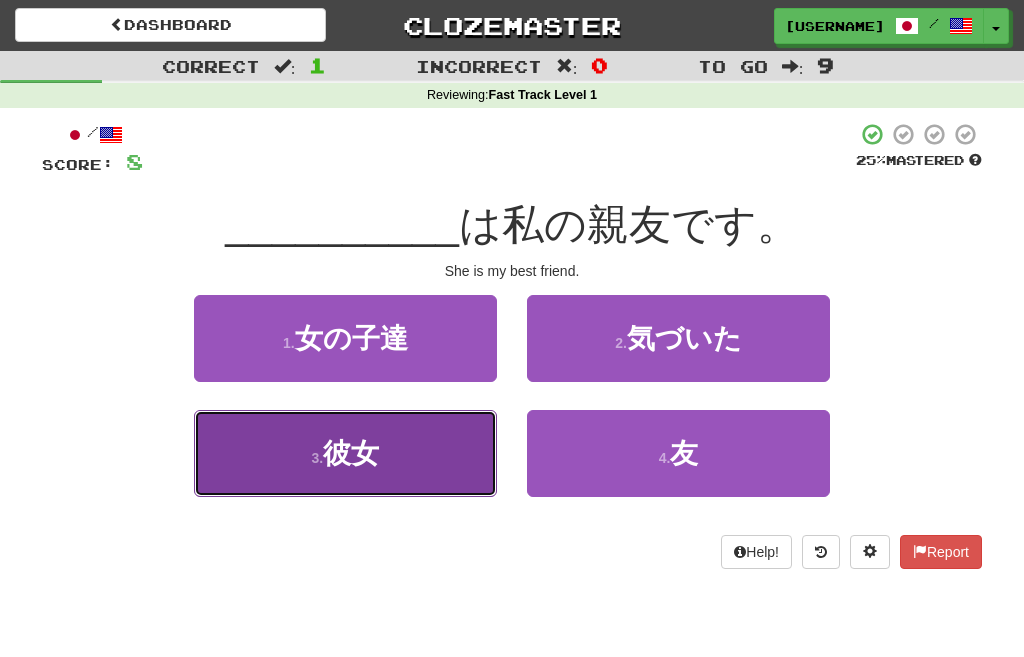 click on "彼女" at bounding box center [351, 453] 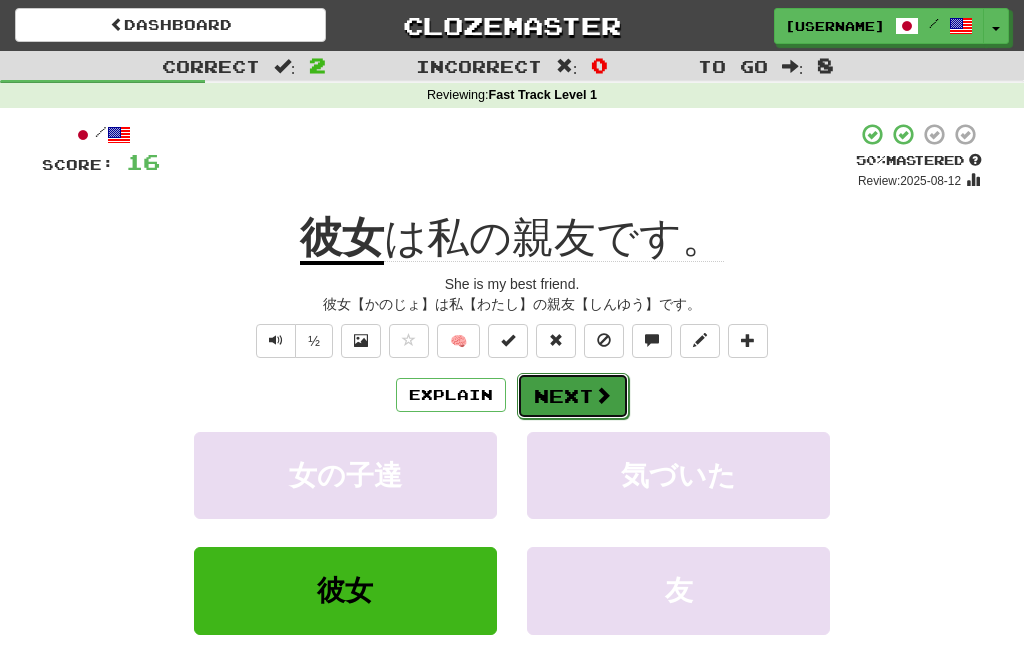 click on "Next" at bounding box center (573, 396) 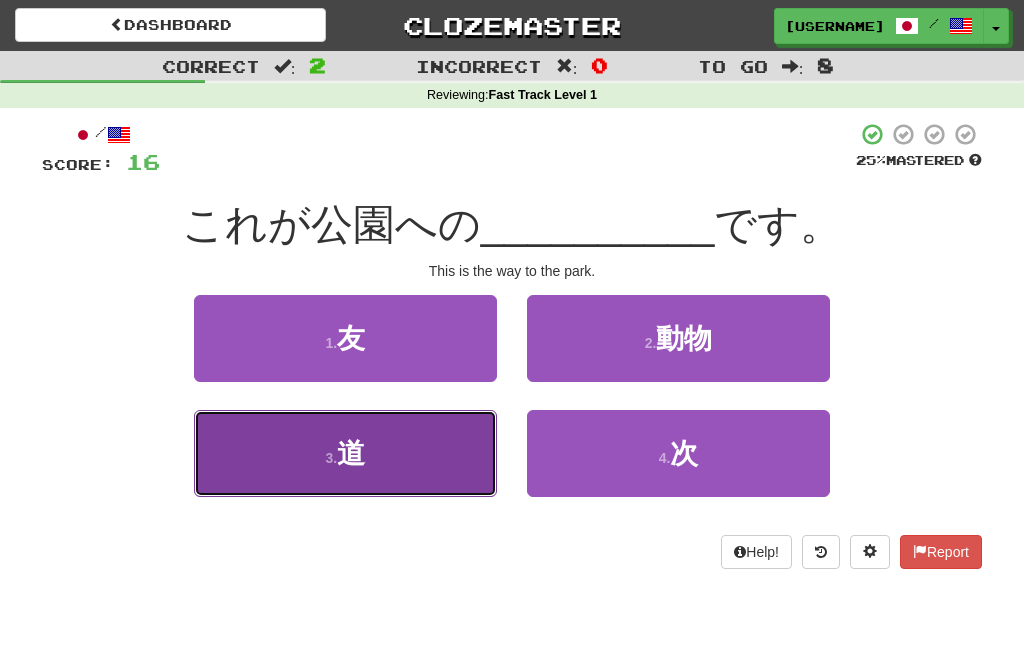 click on "道" at bounding box center [351, 453] 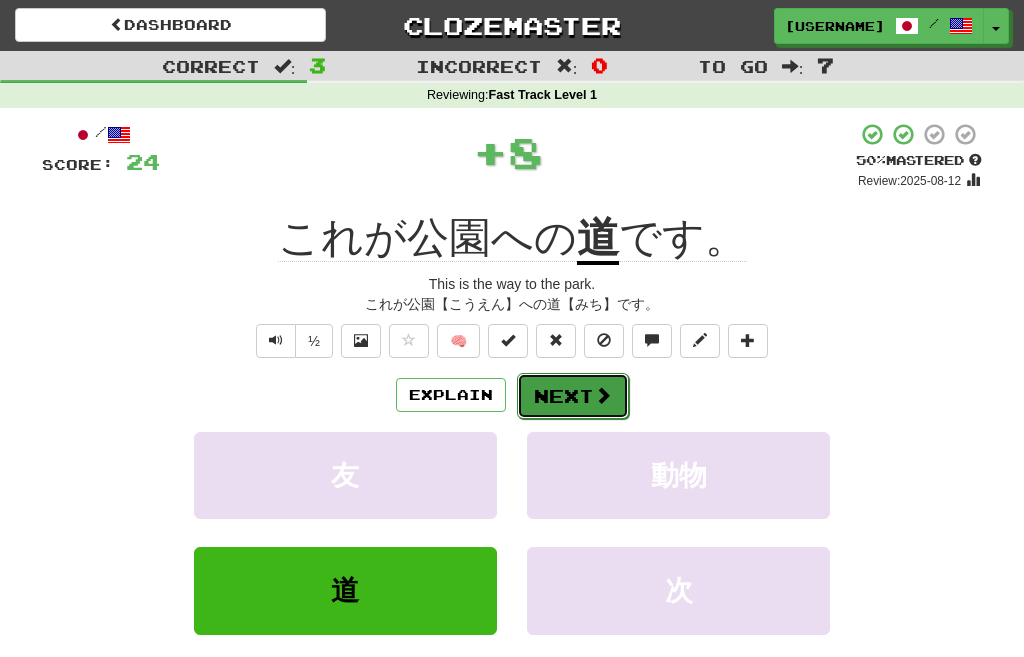 click on "Next" at bounding box center (573, 396) 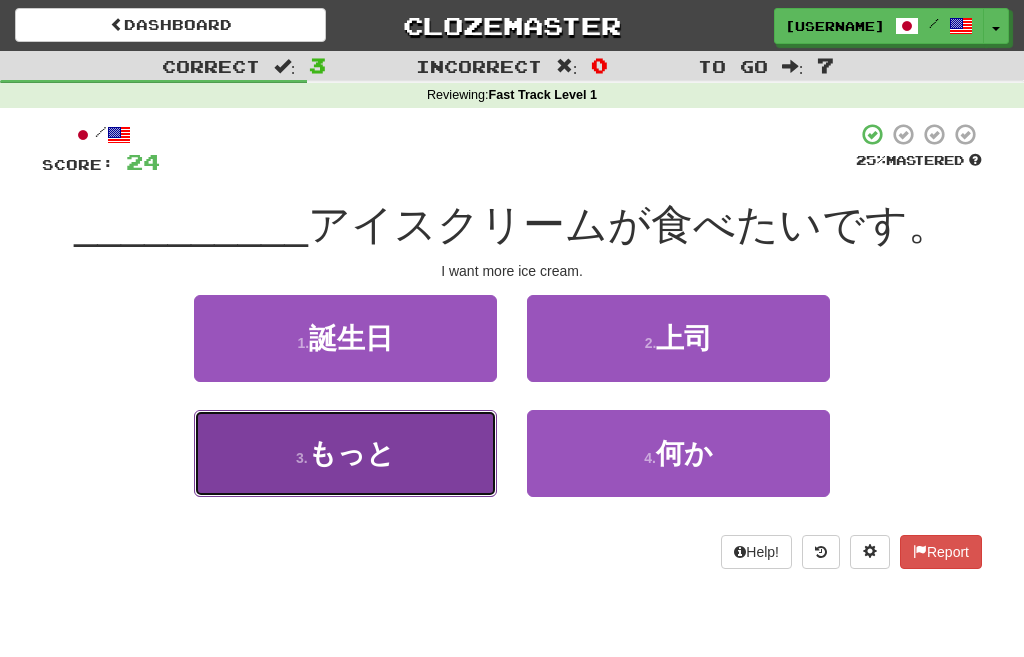 click on "もっと" at bounding box center (351, 453) 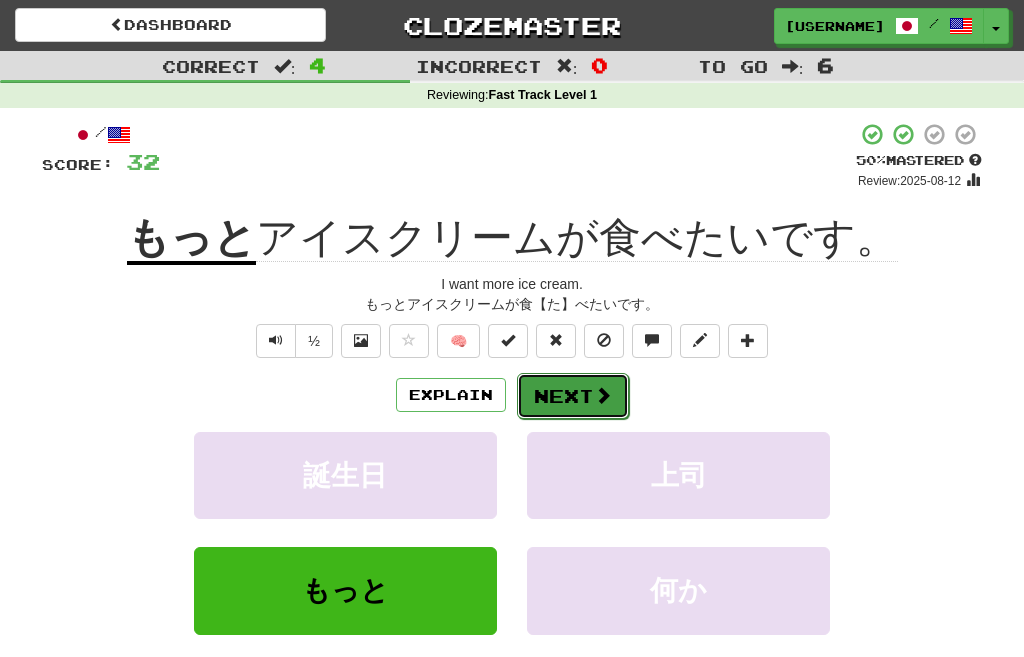 click on "Next" at bounding box center [573, 396] 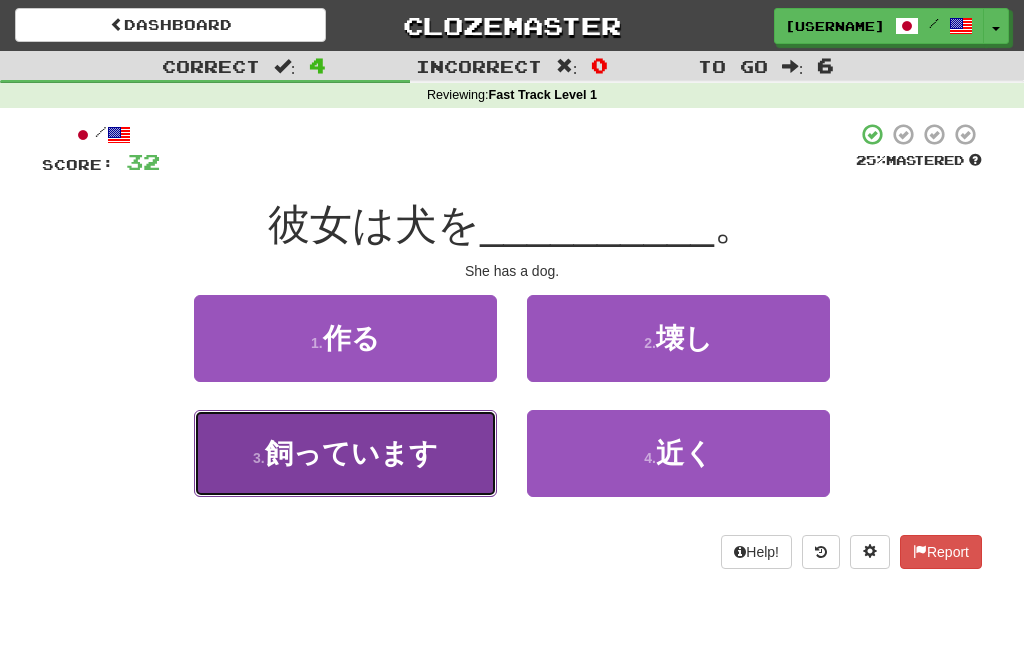 click on "飼っています" at bounding box center [351, 453] 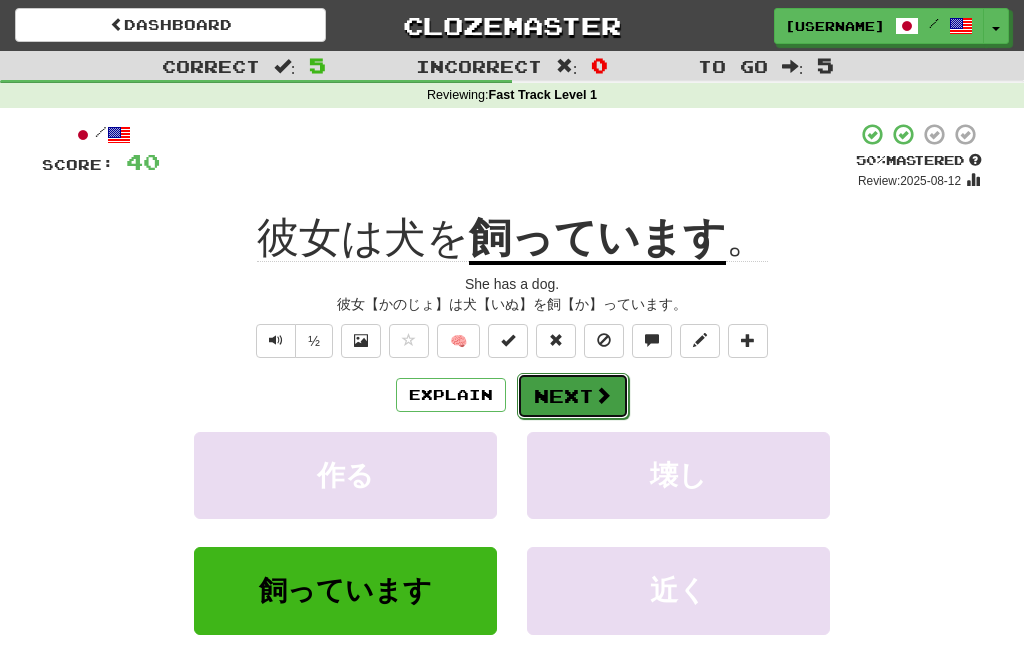 click on "Next" at bounding box center (573, 396) 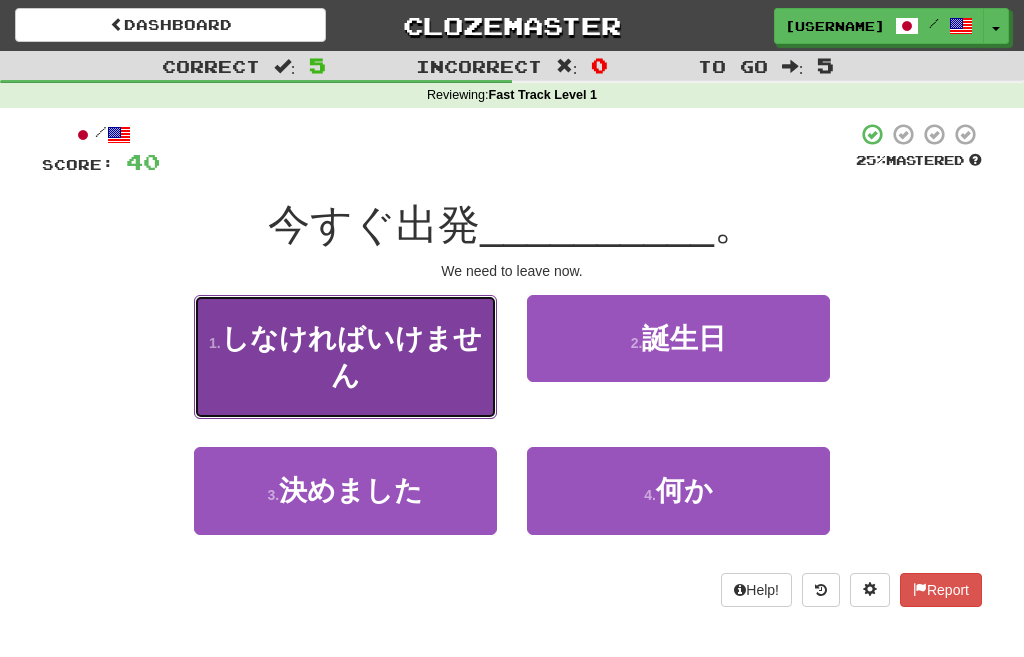 click on "しなければいけません" at bounding box center (351, 357) 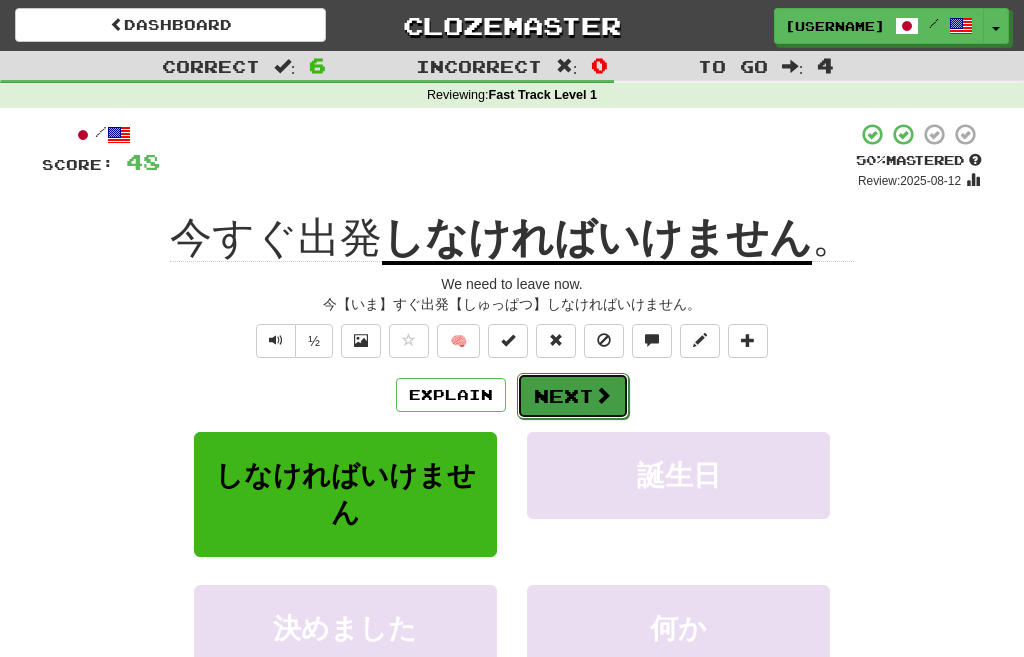 click on "Next" at bounding box center (573, 396) 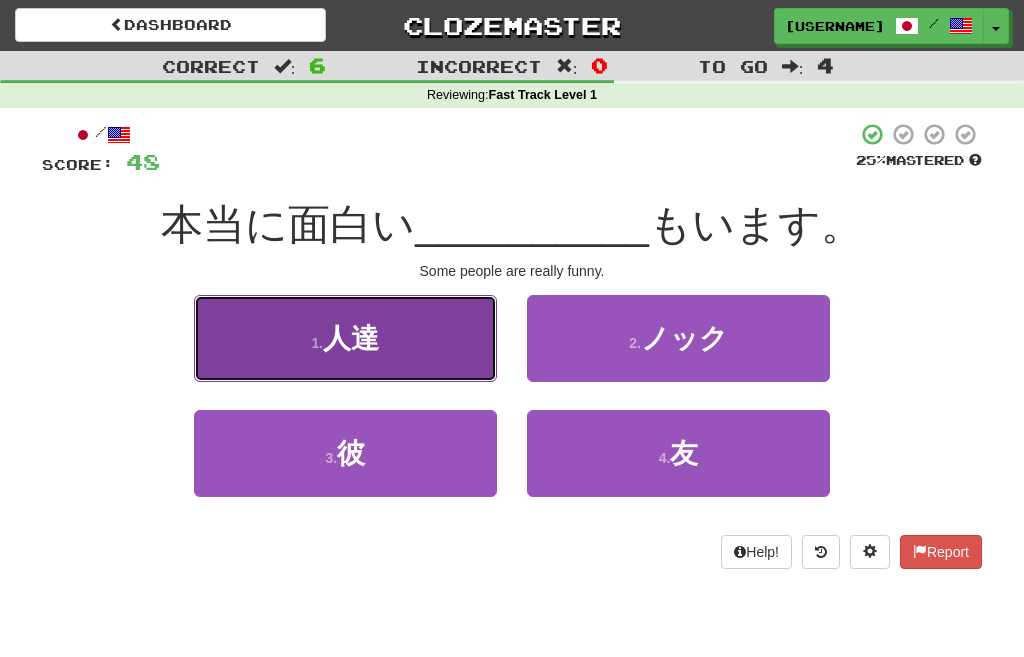 click on "1 .  人達" at bounding box center (345, 338) 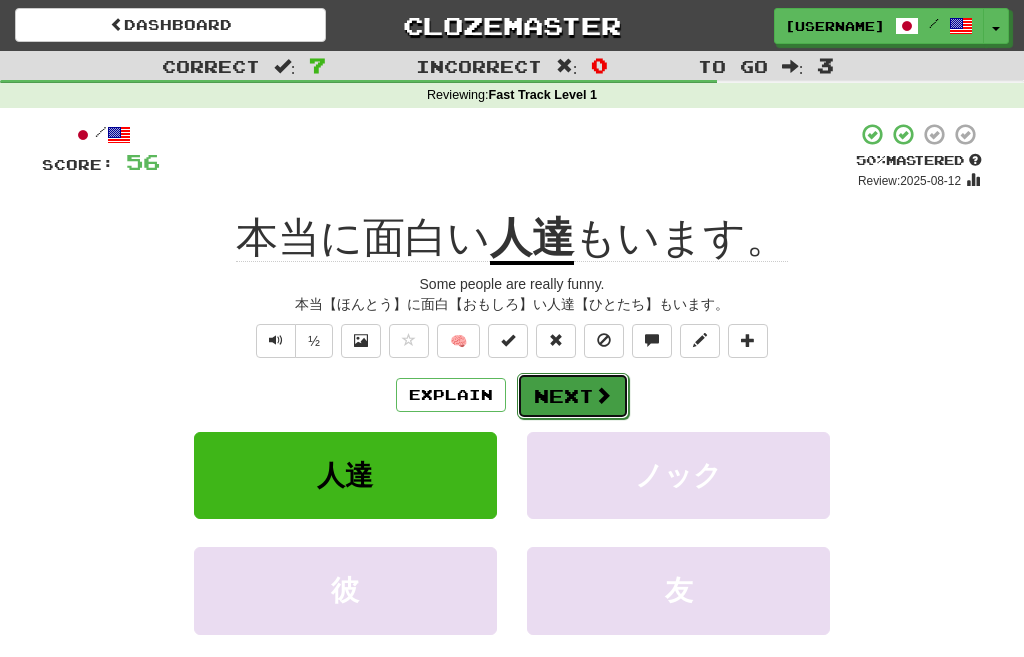 click on "Next" at bounding box center [573, 396] 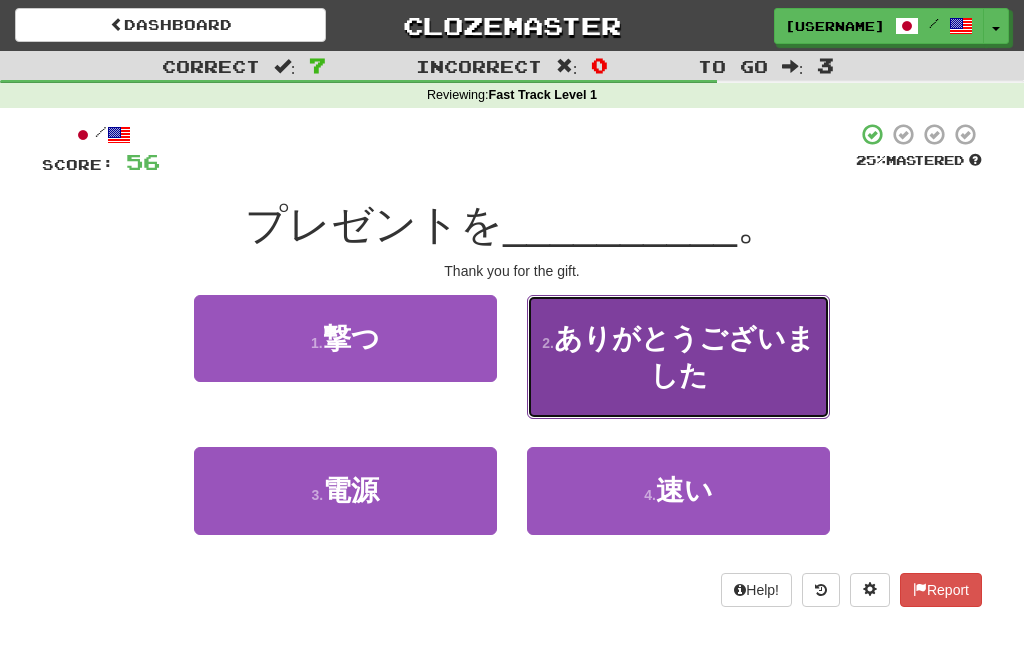 click on "ありがとうございました" at bounding box center [684, 357] 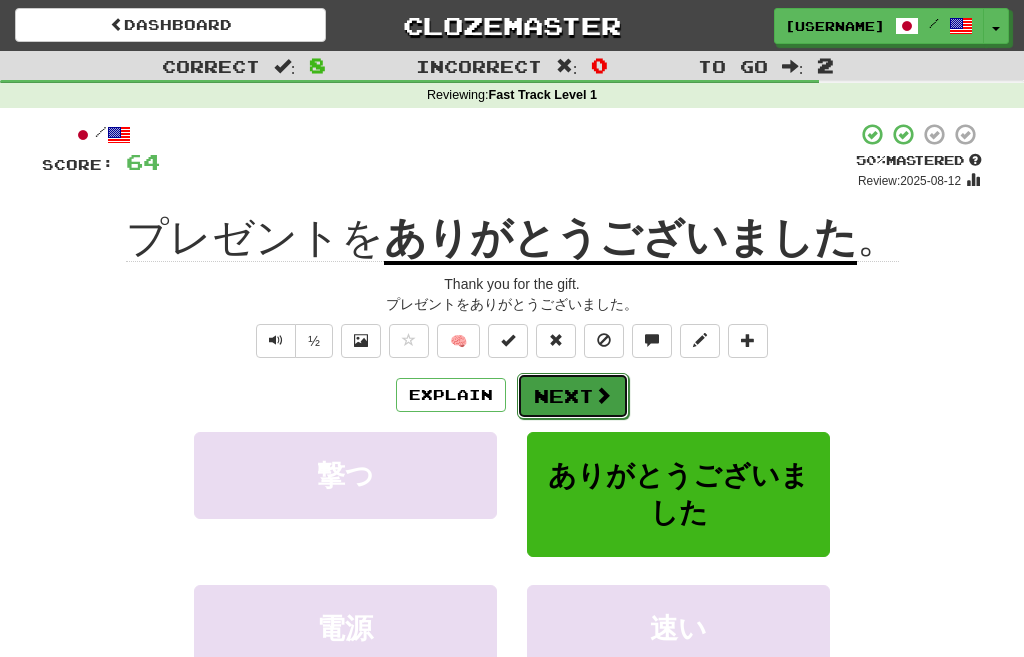 click on "Next" at bounding box center [573, 396] 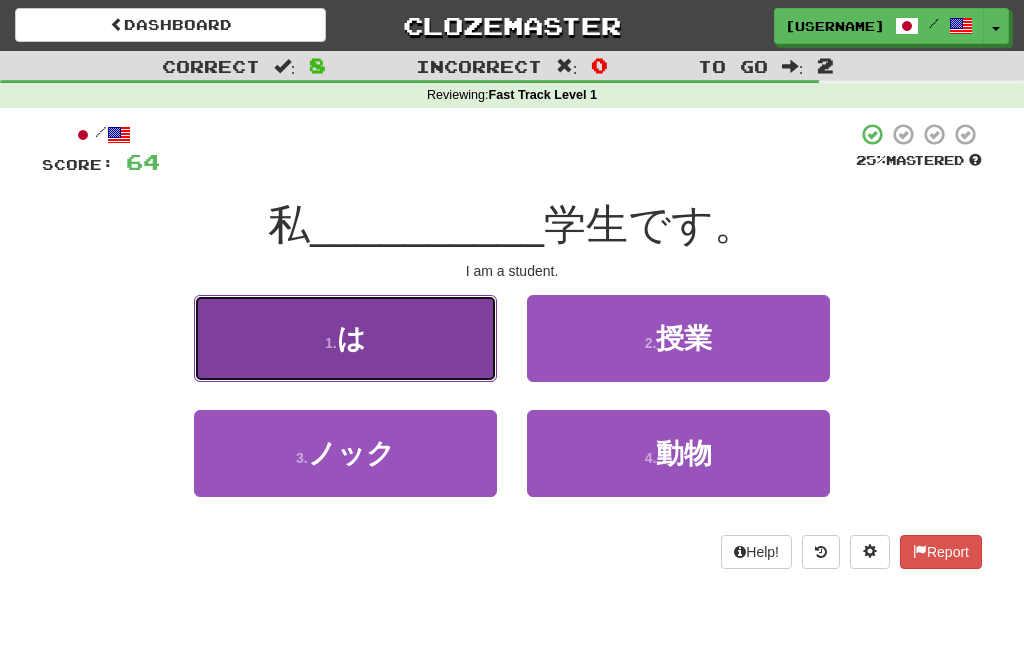 click on "1 .  は" at bounding box center (345, 338) 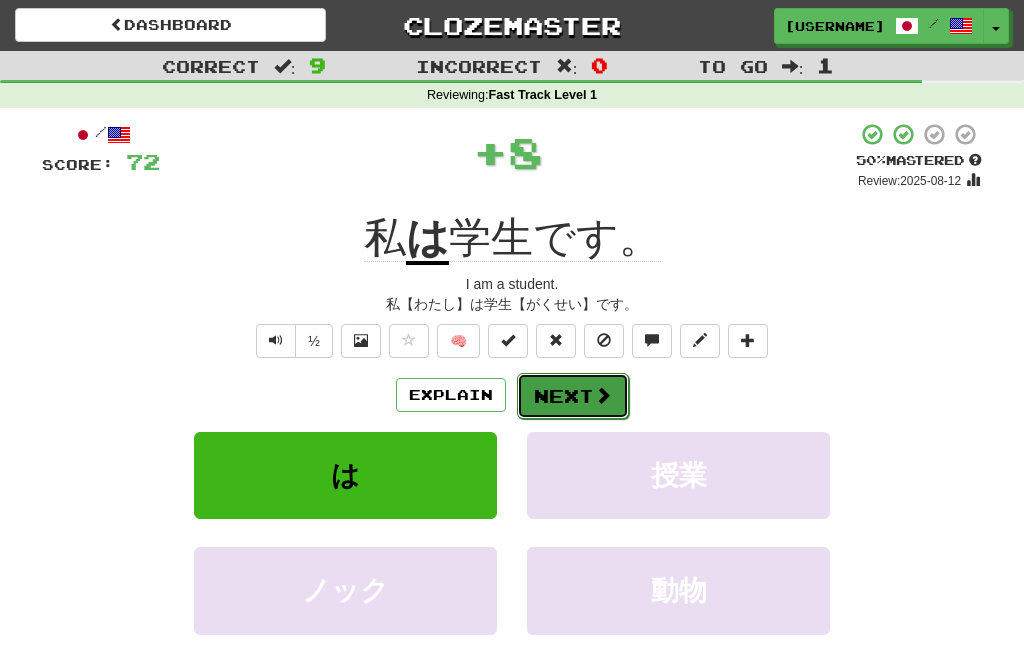 click on "Next" at bounding box center (573, 396) 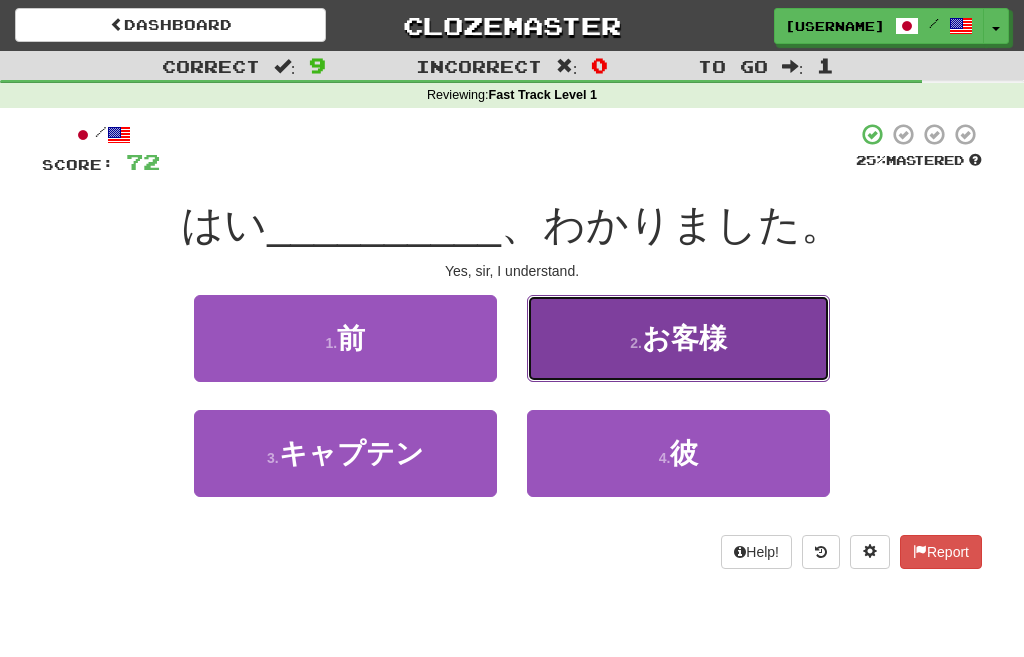 click on "お客様" at bounding box center (684, 338) 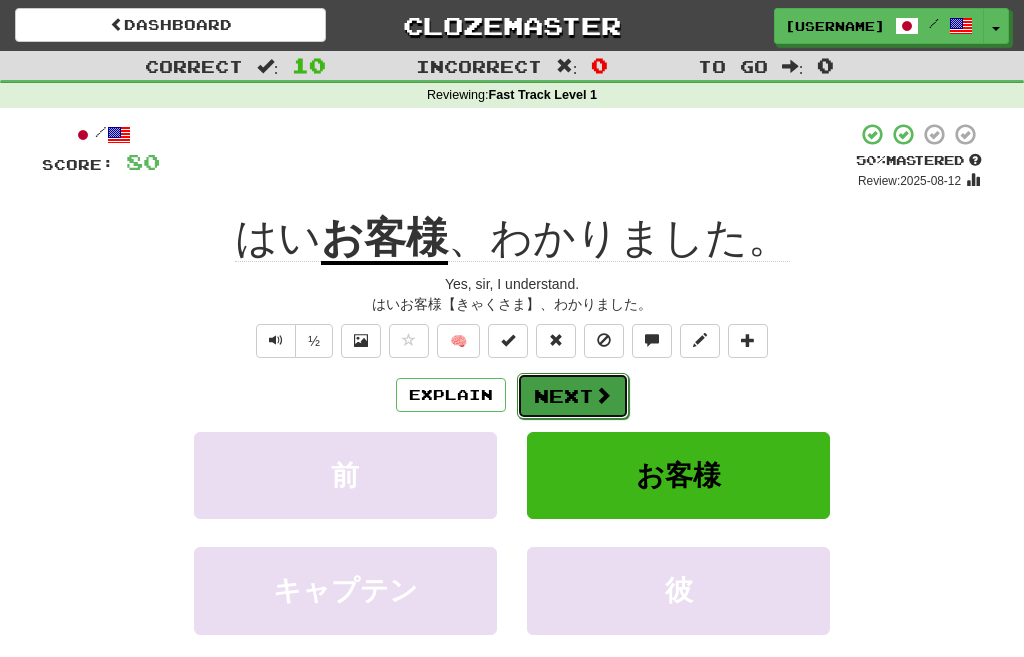 click on "Next" at bounding box center [573, 396] 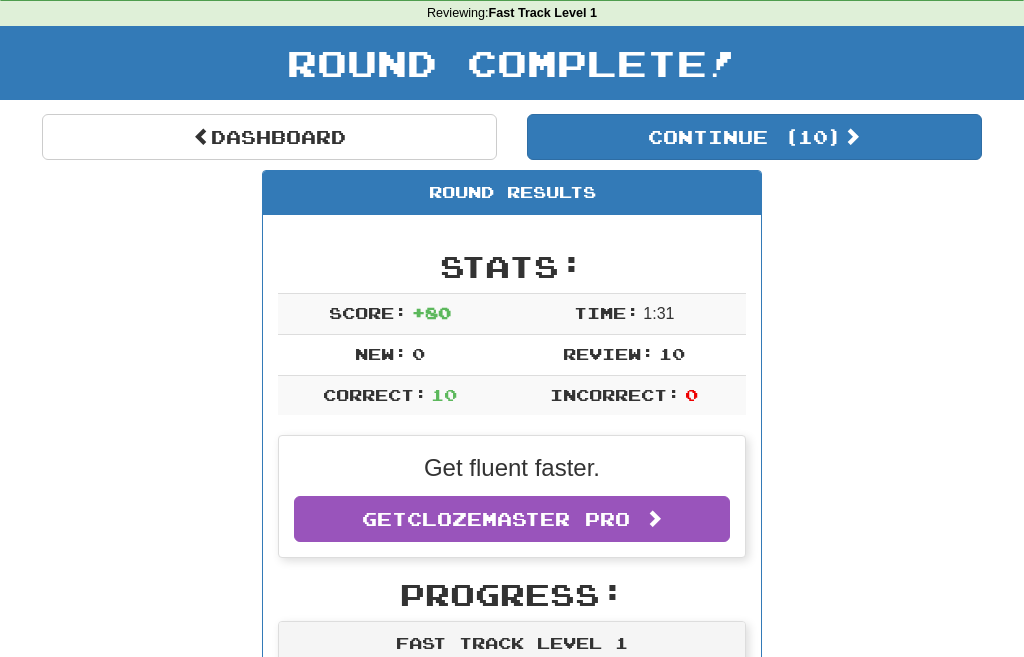 scroll, scrollTop: 0, scrollLeft: 0, axis: both 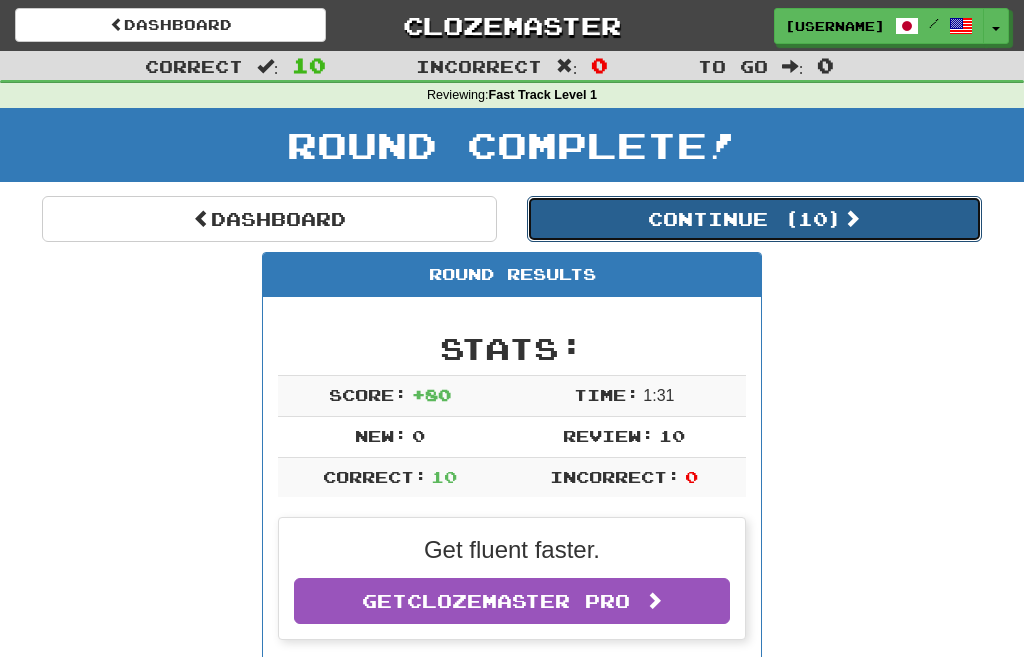 click on "Continue ( 10 )" at bounding box center [754, 219] 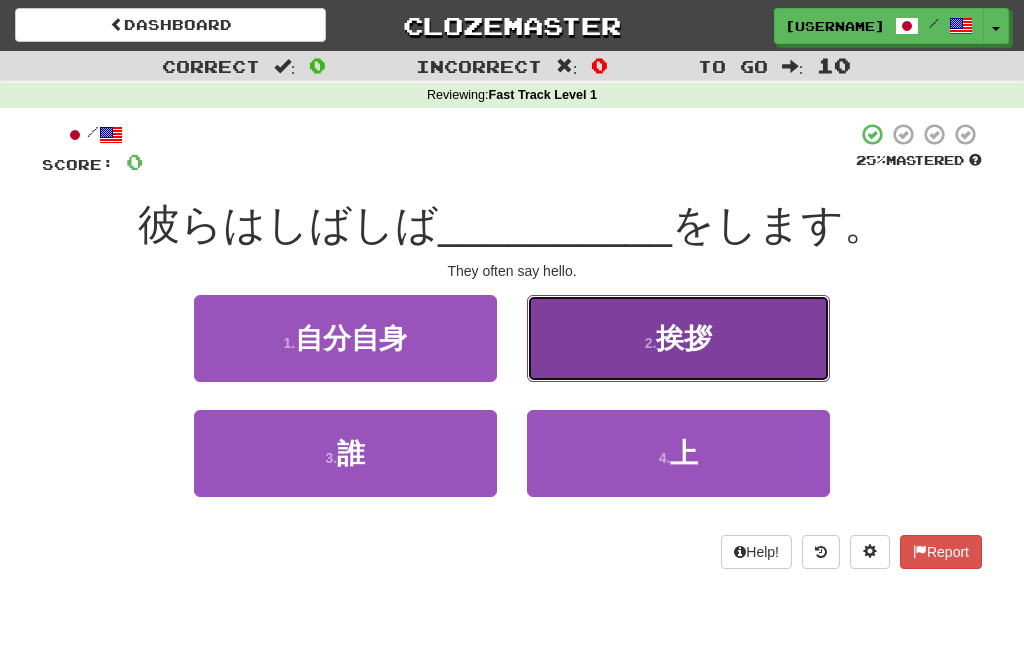 click on "挨拶" at bounding box center (684, 338) 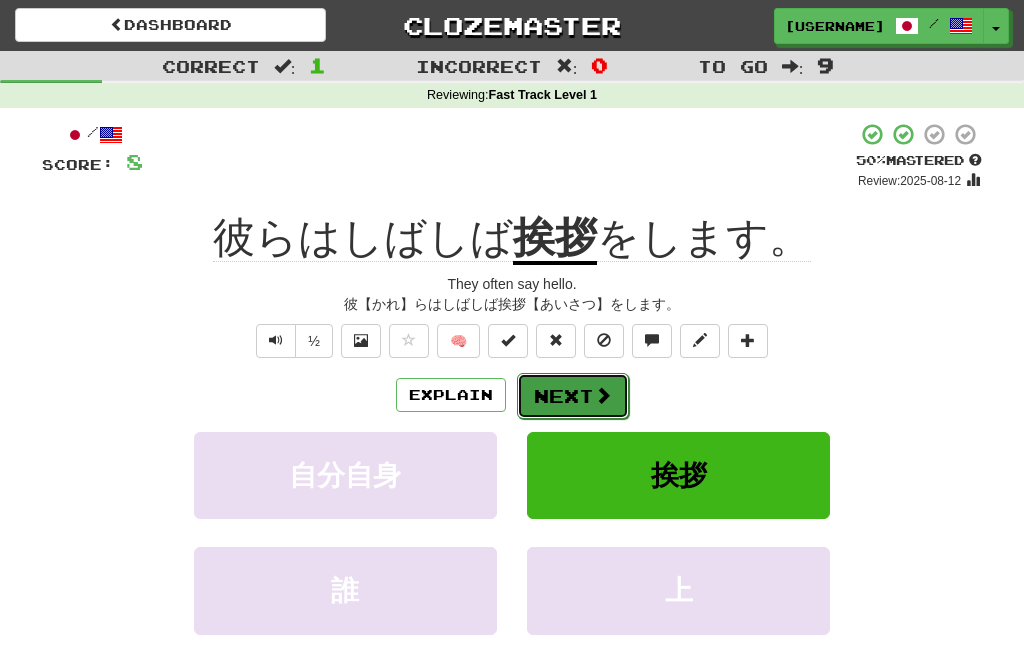 click on "Next" at bounding box center (573, 396) 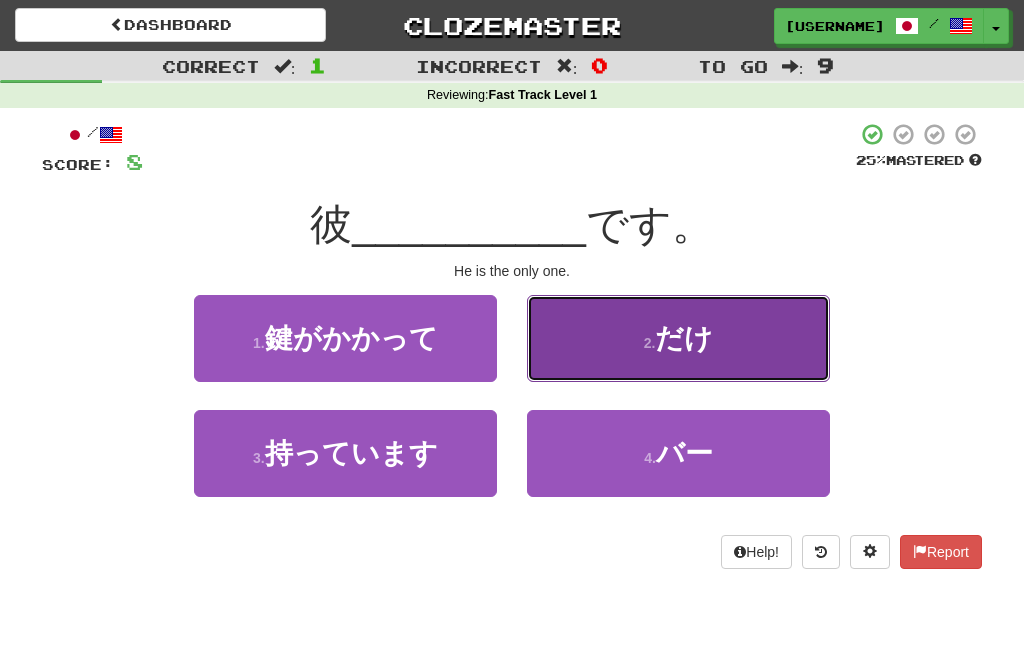 click on "だけ" at bounding box center [684, 338] 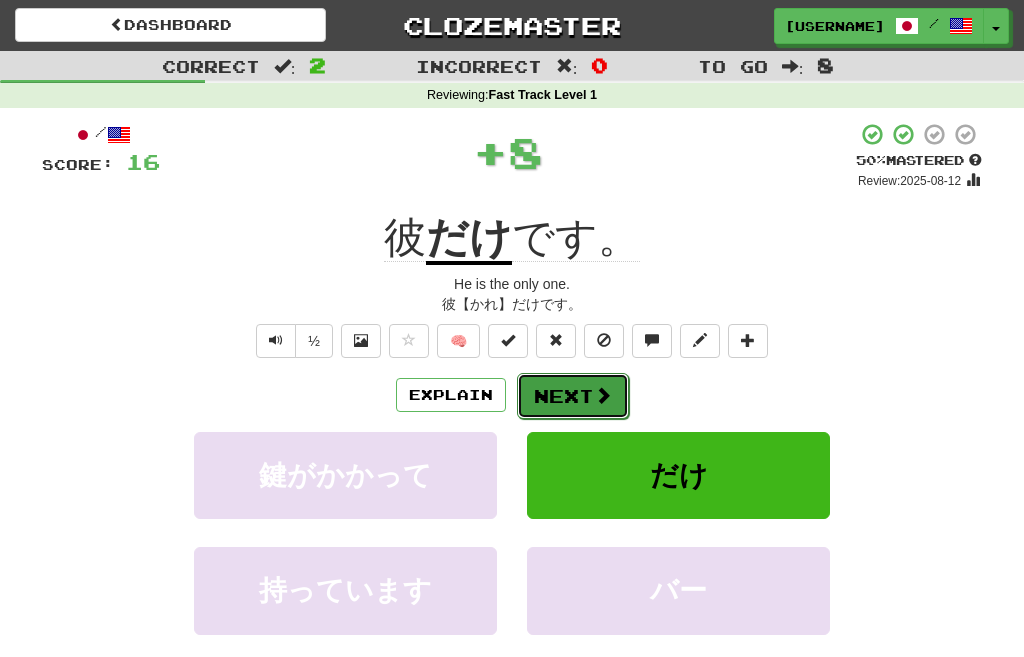 click on "Next" at bounding box center [573, 396] 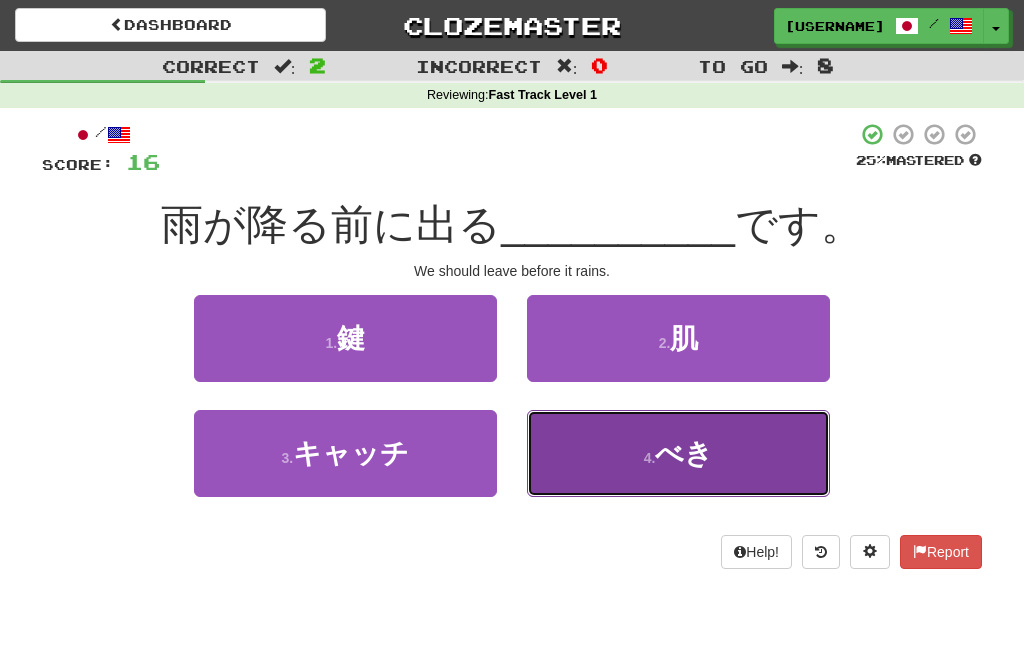 click on "べき" at bounding box center (684, 453) 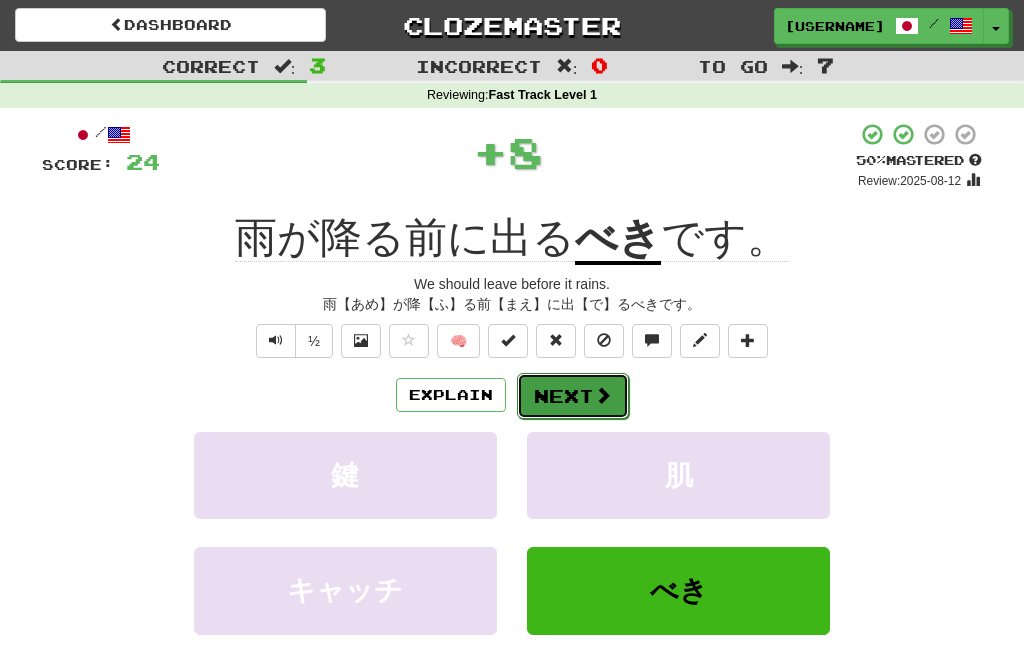 click on "Next" at bounding box center (573, 396) 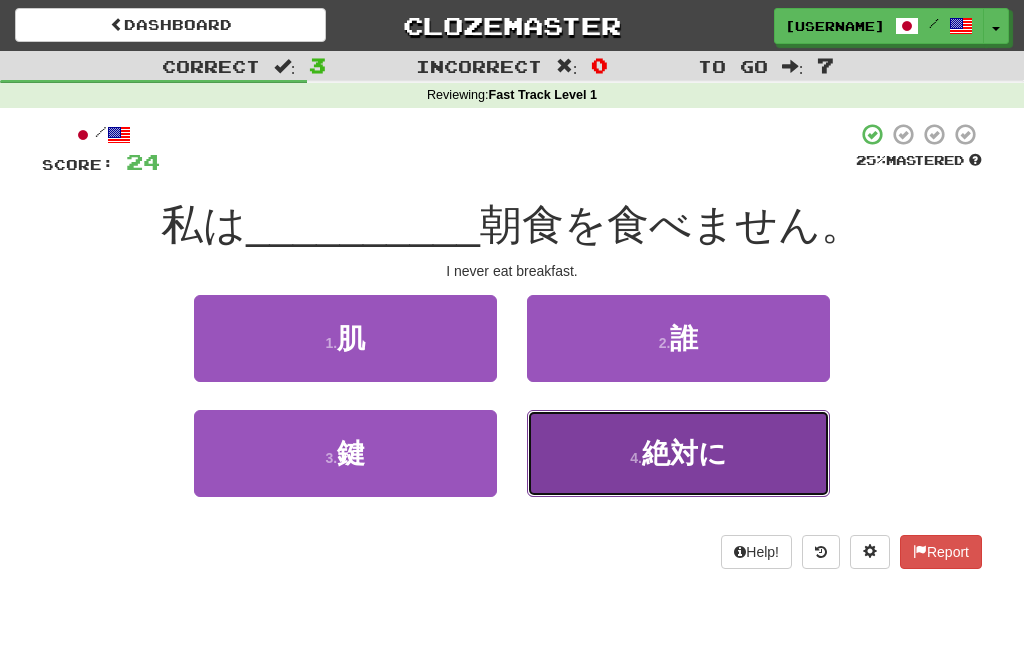 click on "絶対に" at bounding box center [684, 453] 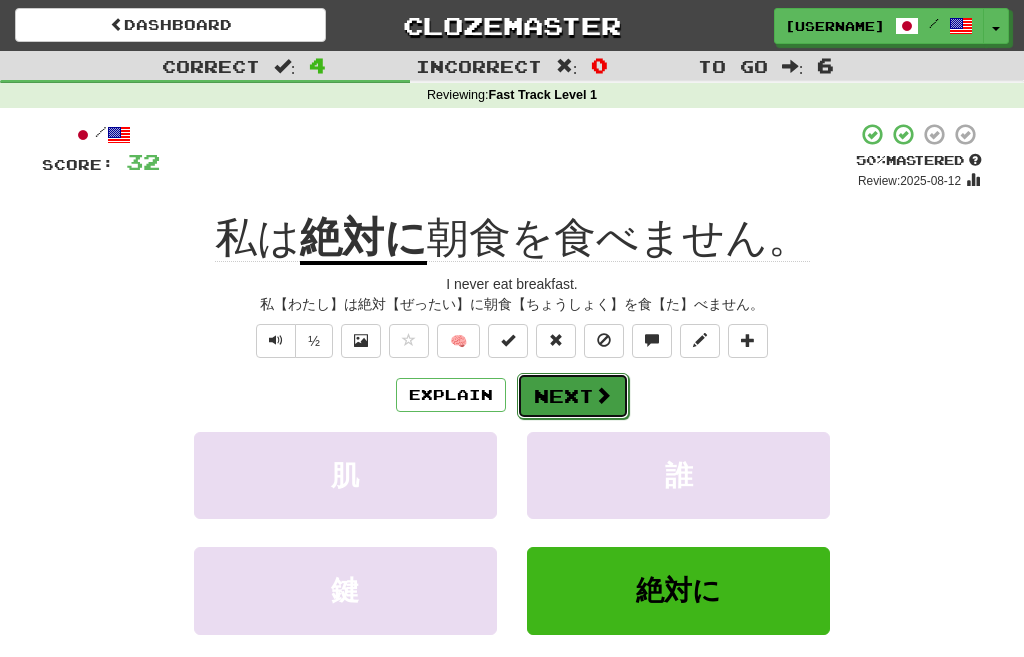 click on "Next" at bounding box center [573, 396] 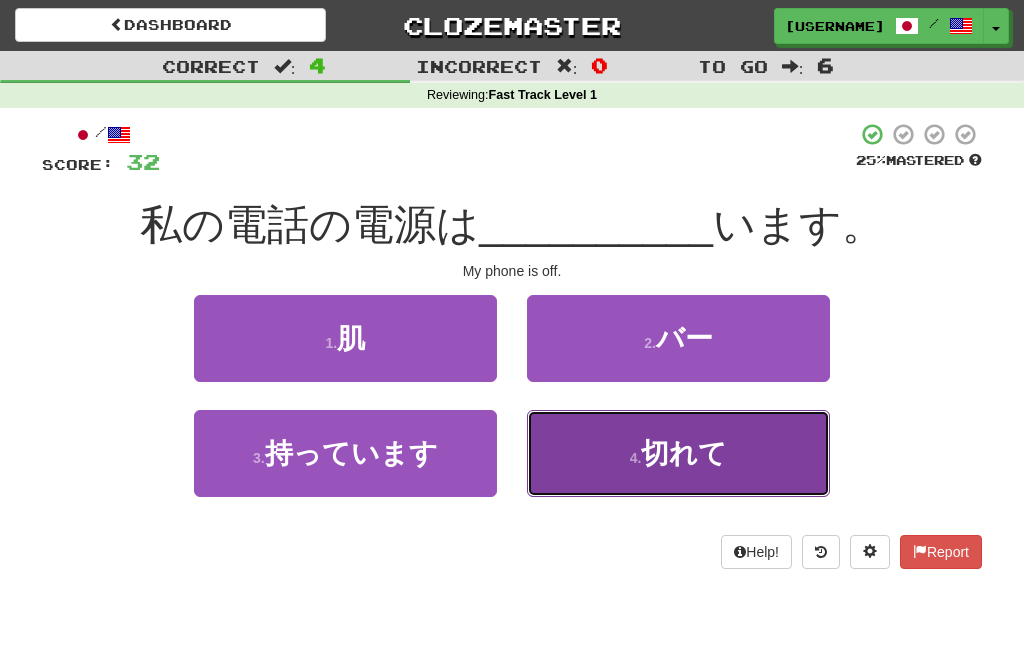 click on "切れて" at bounding box center (684, 453) 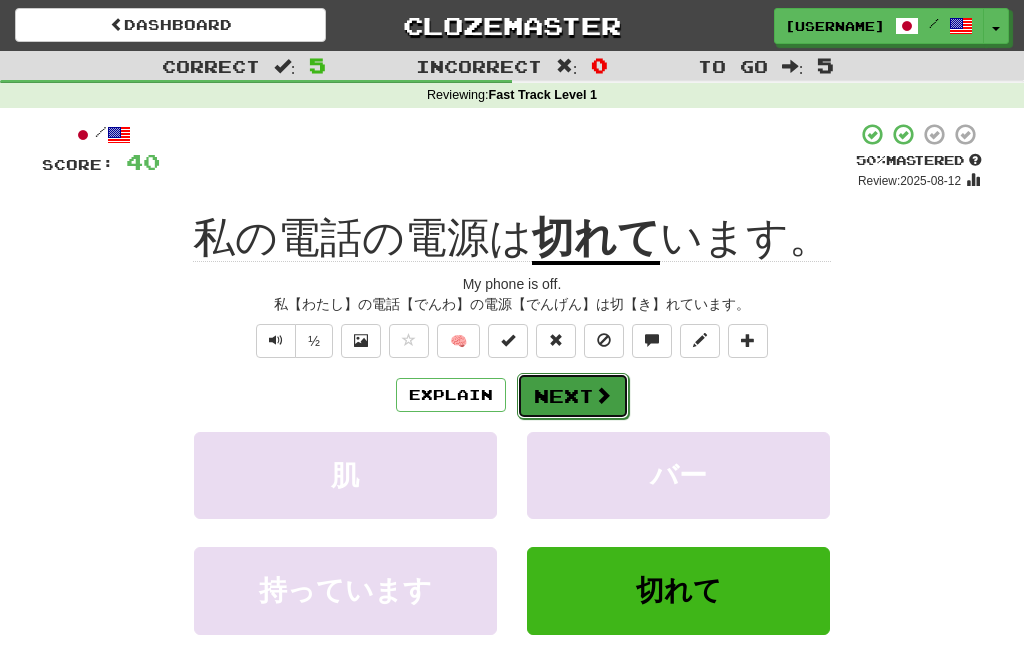 click on "Next" at bounding box center (573, 396) 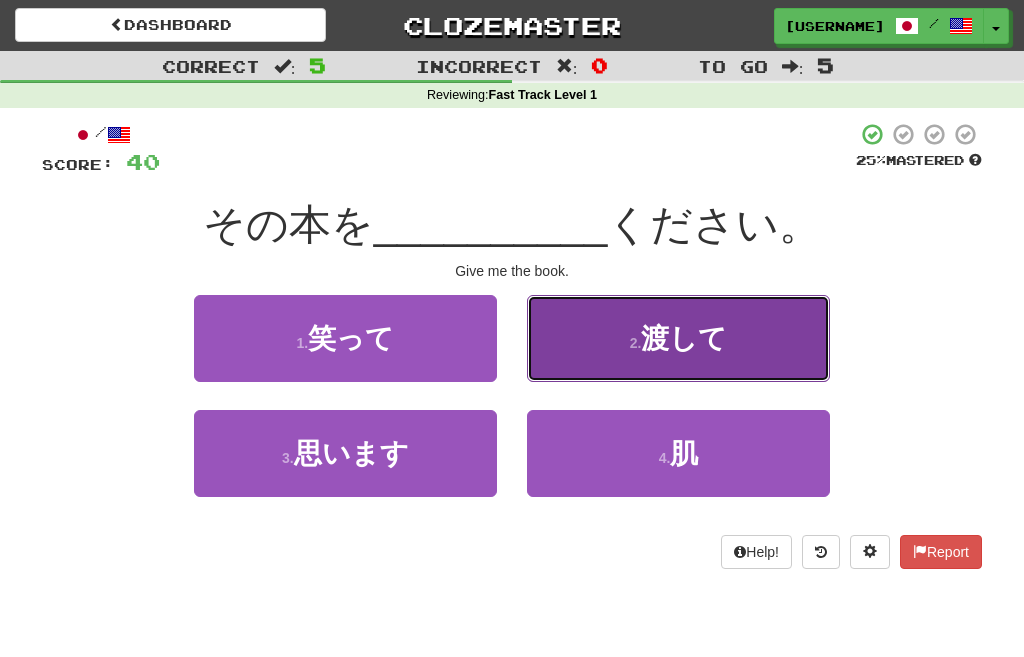 click on "渡して" at bounding box center [684, 338] 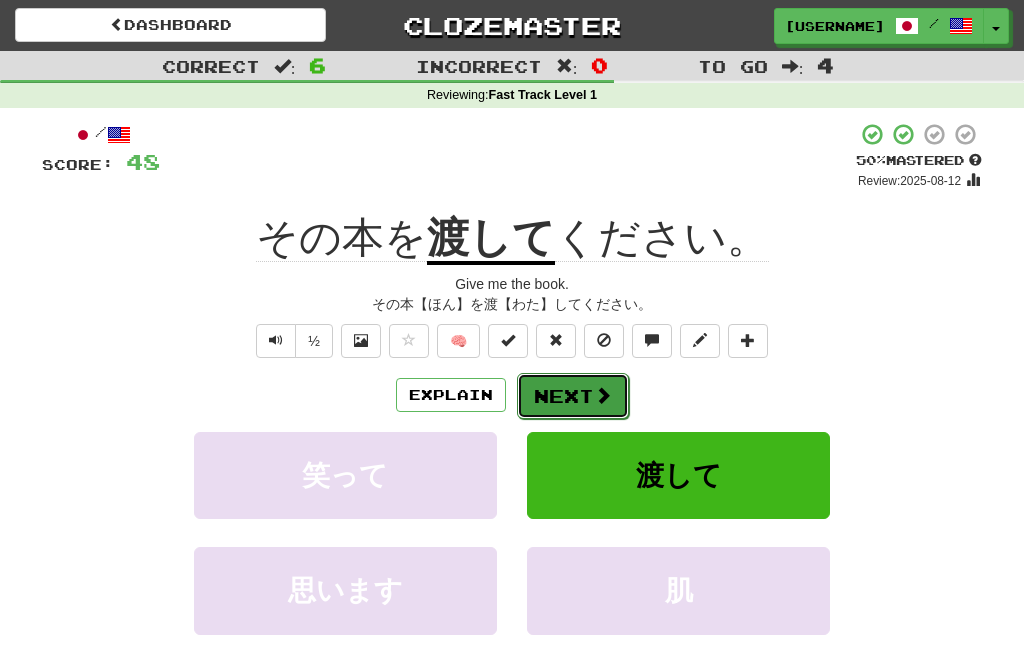 click on "Next" at bounding box center (573, 396) 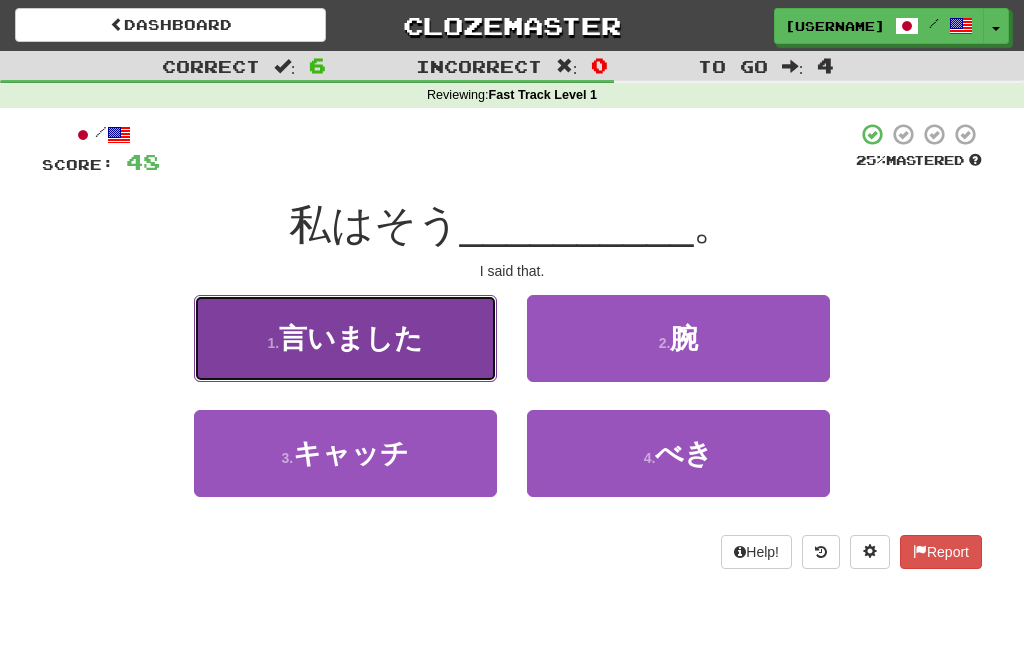 click on "言いました" at bounding box center (351, 338) 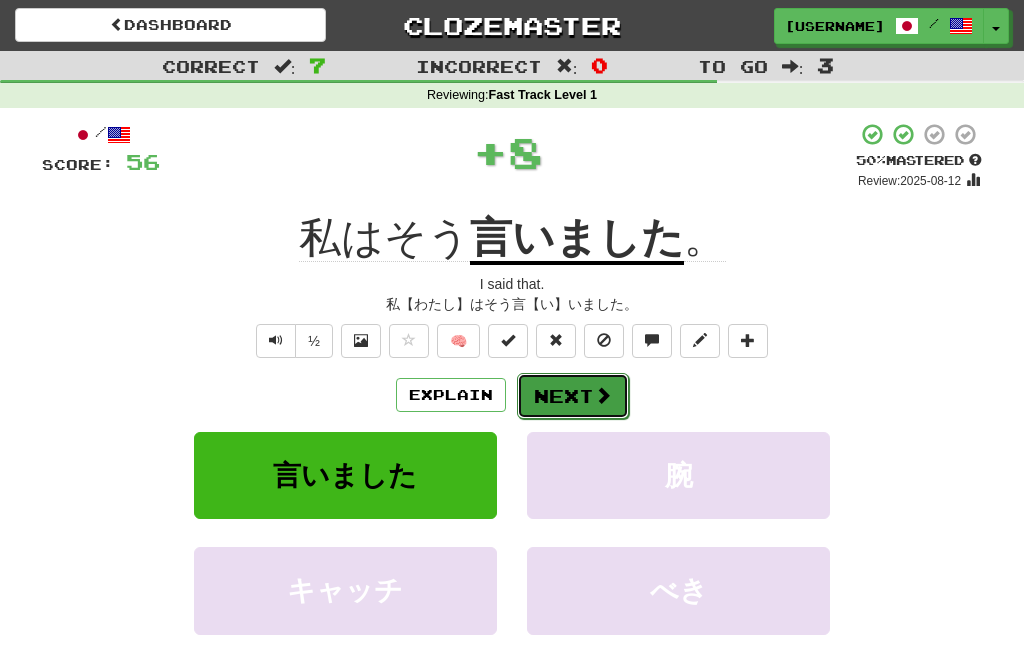 click on "Next" at bounding box center [573, 396] 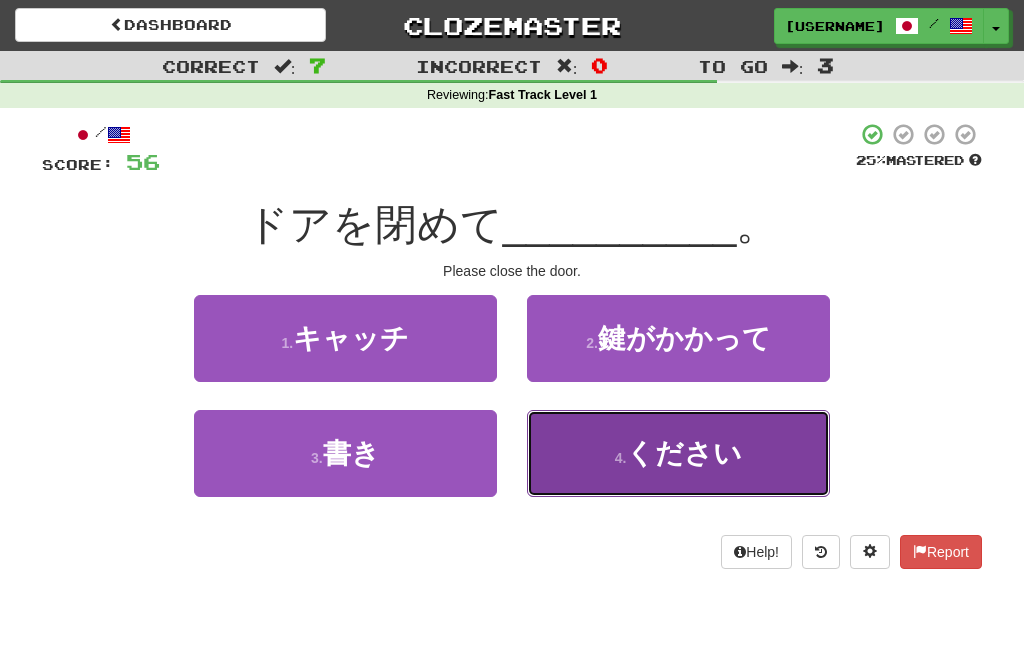 click on "ください" at bounding box center [684, 453] 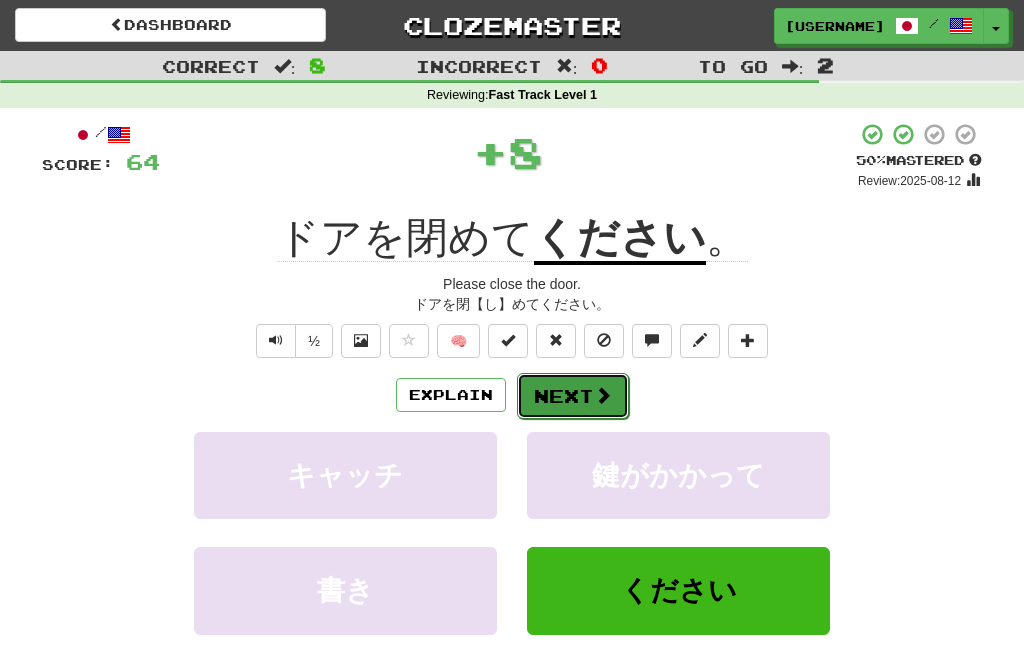 click on "Next" at bounding box center [573, 396] 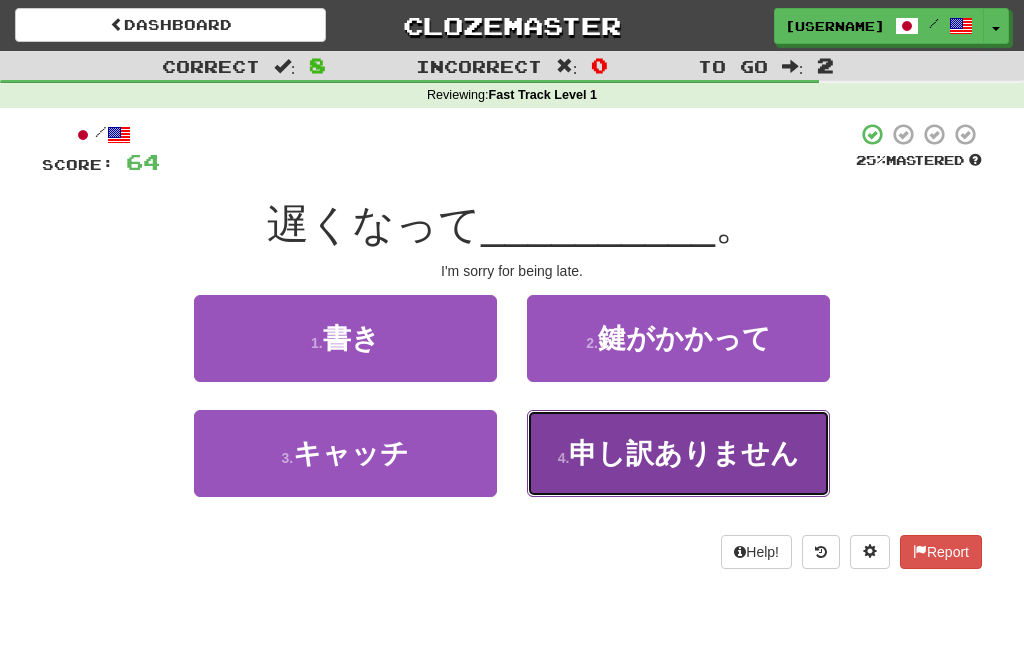 click on "申し訳ありません" at bounding box center (684, 453) 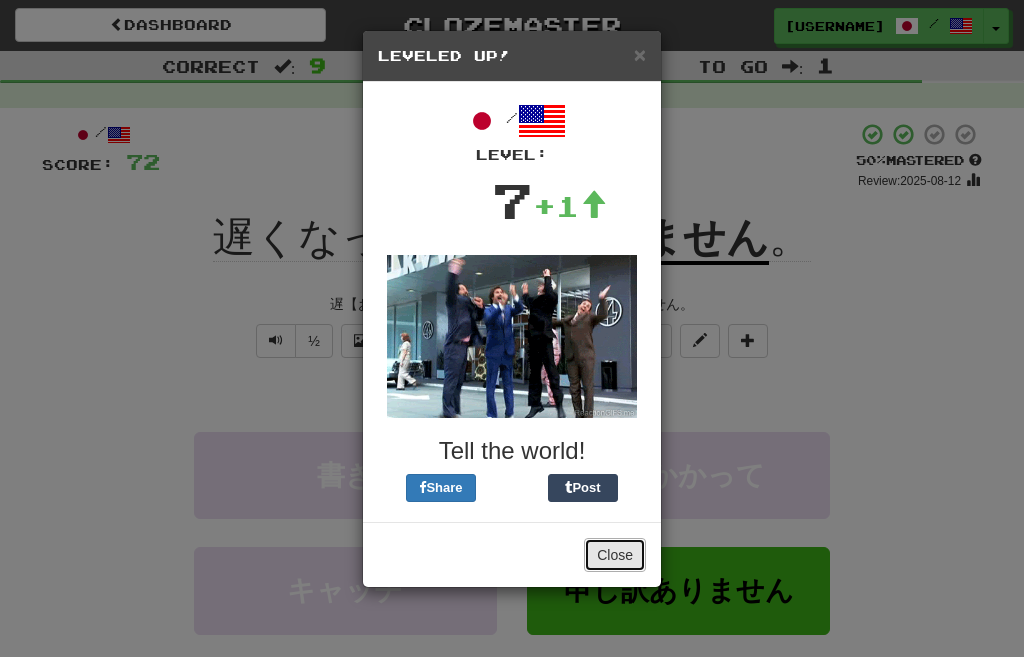 click on "Close" at bounding box center [615, 555] 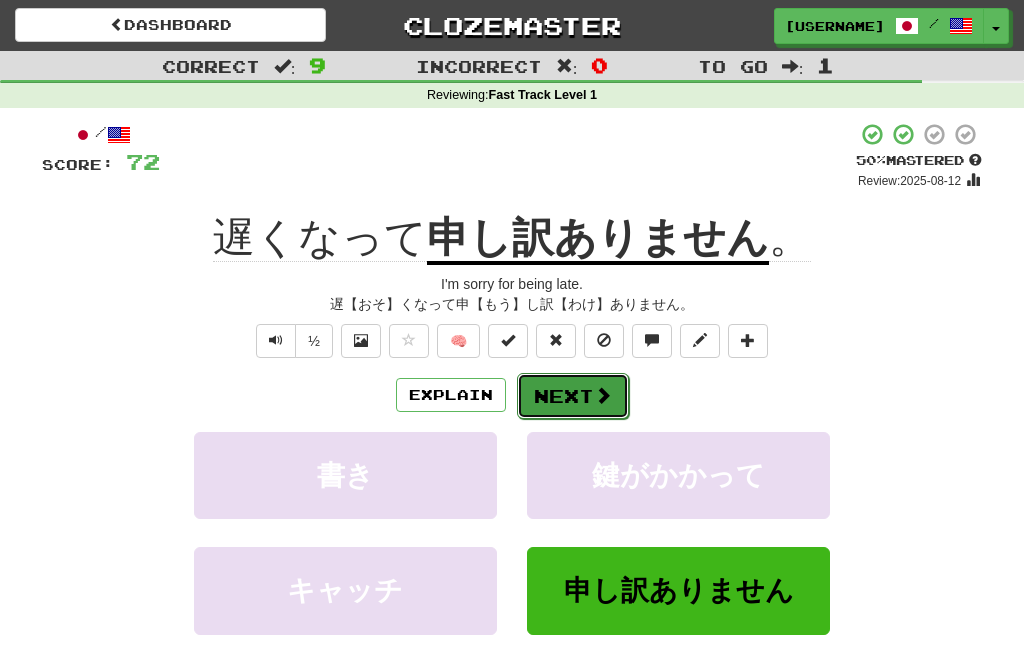 click on "Next" at bounding box center (573, 396) 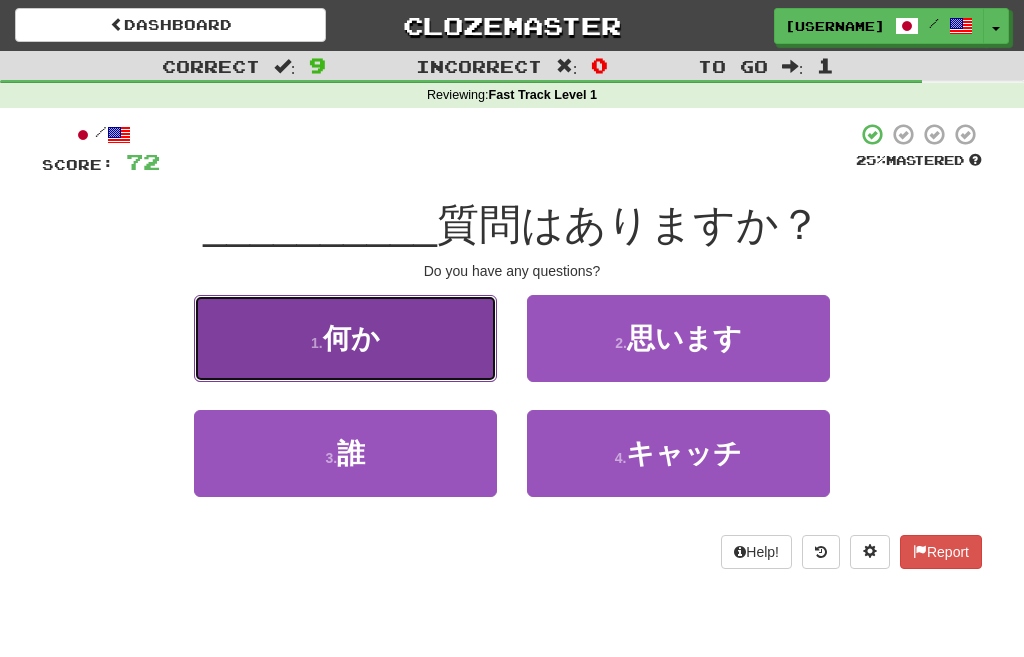 click on "1 .  何か" at bounding box center [345, 338] 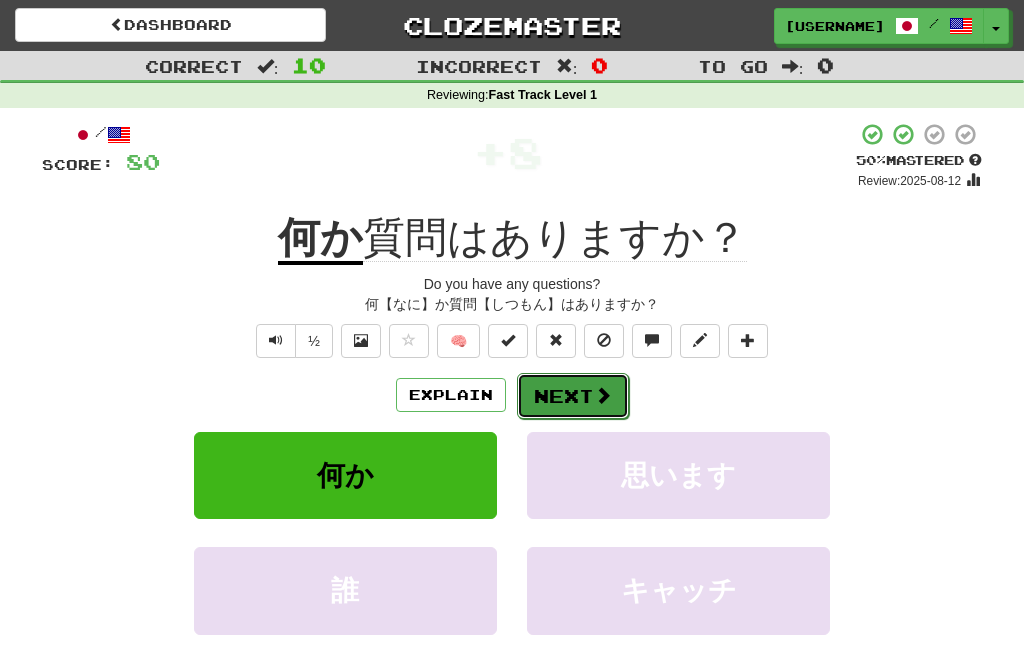 click on "Next" at bounding box center (573, 396) 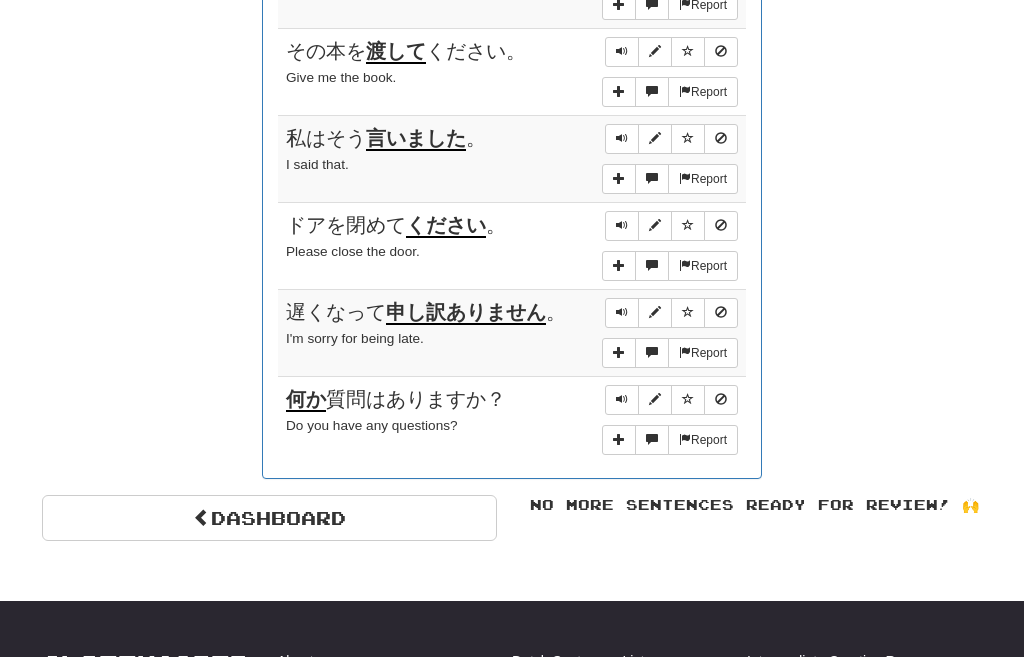 scroll, scrollTop: 1656, scrollLeft: 0, axis: vertical 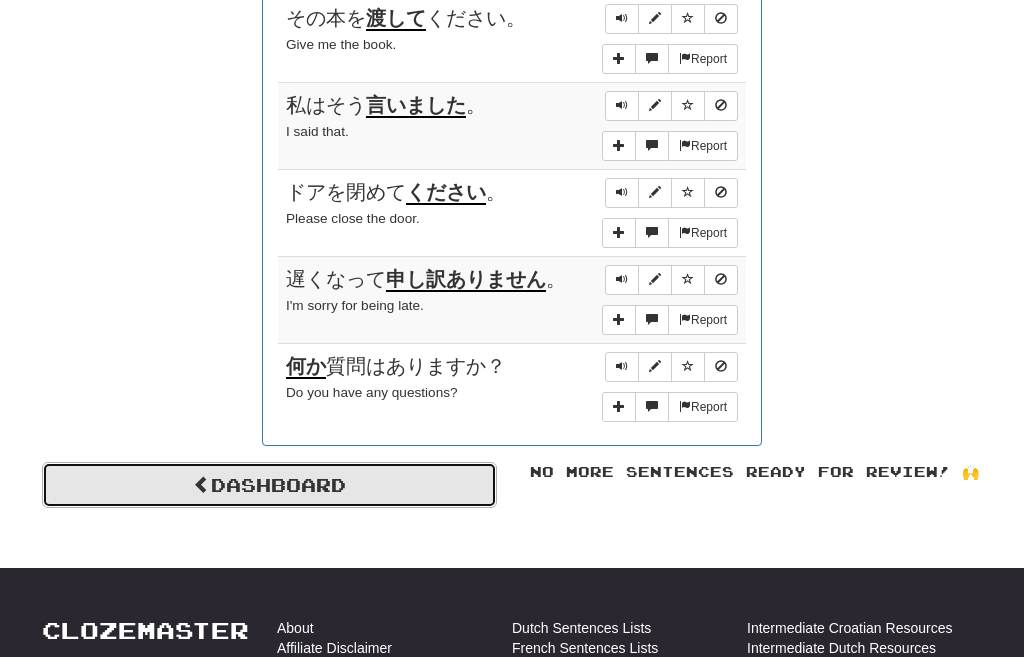 click at bounding box center [202, 484] 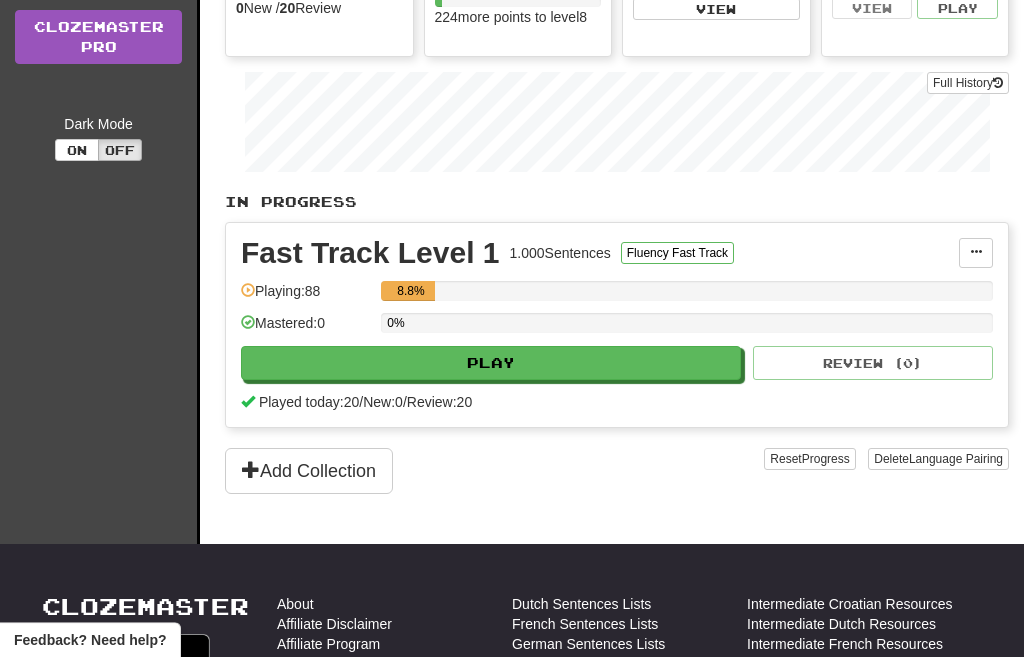 scroll, scrollTop: 276, scrollLeft: 0, axis: vertical 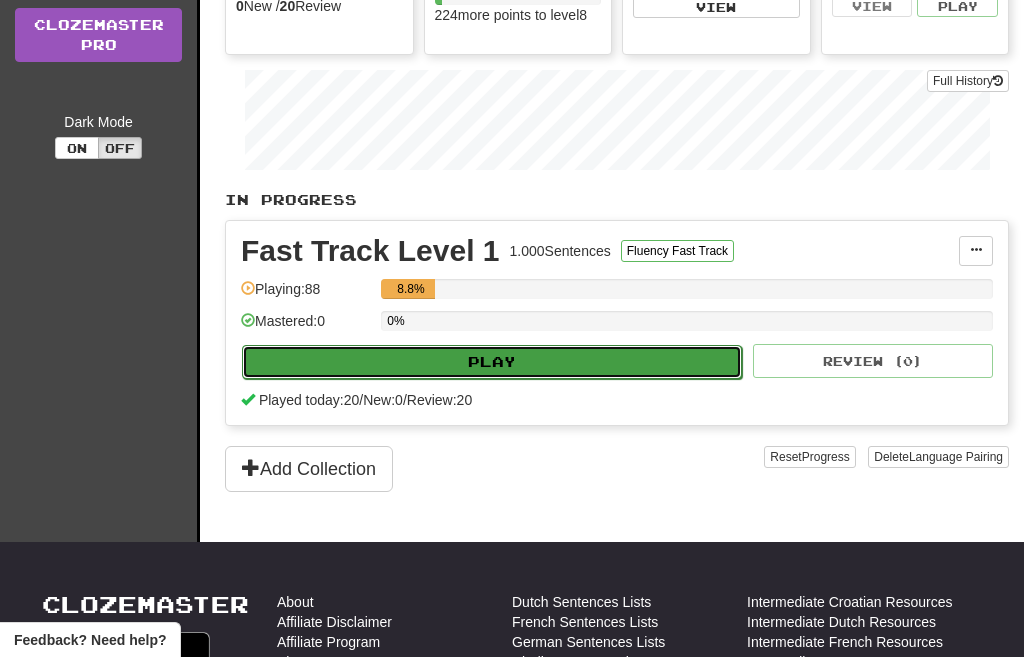 click on "Play" at bounding box center (492, 362) 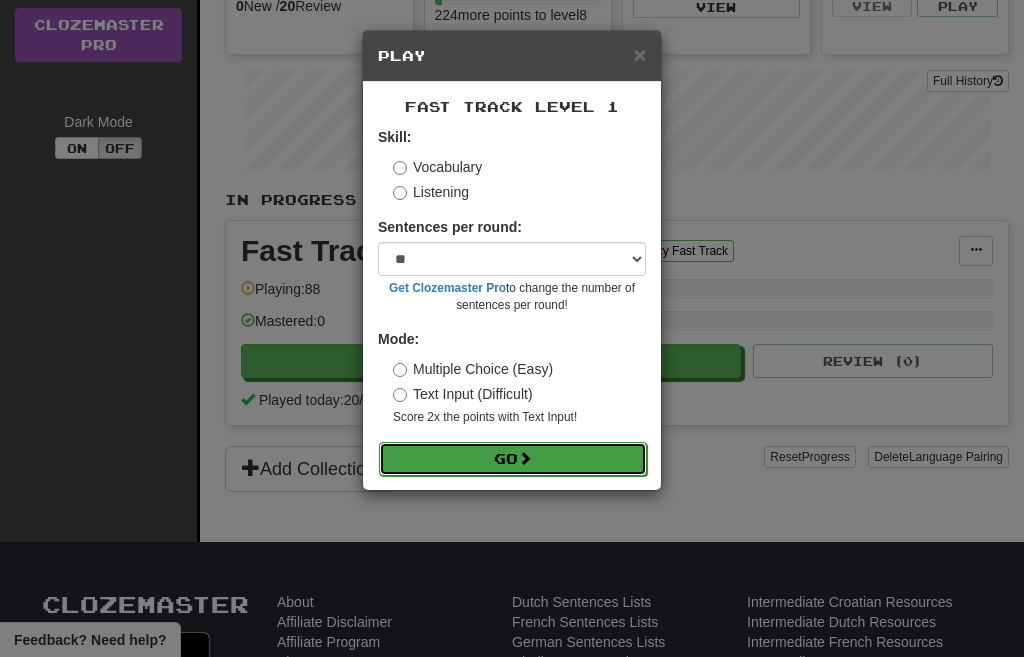 click on "Go" at bounding box center (513, 459) 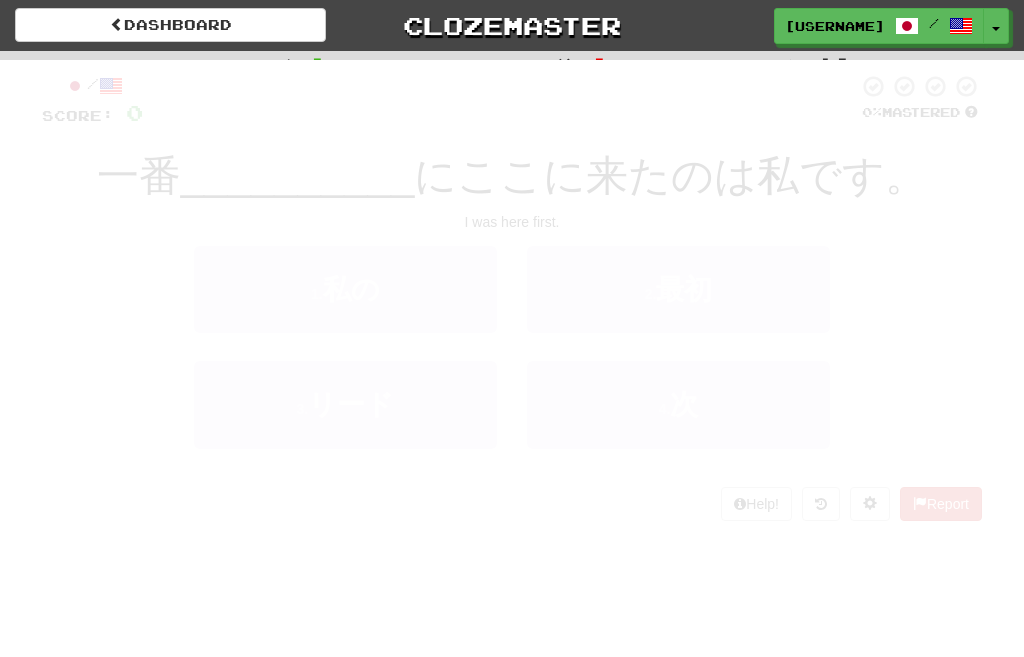 scroll, scrollTop: 0, scrollLeft: 0, axis: both 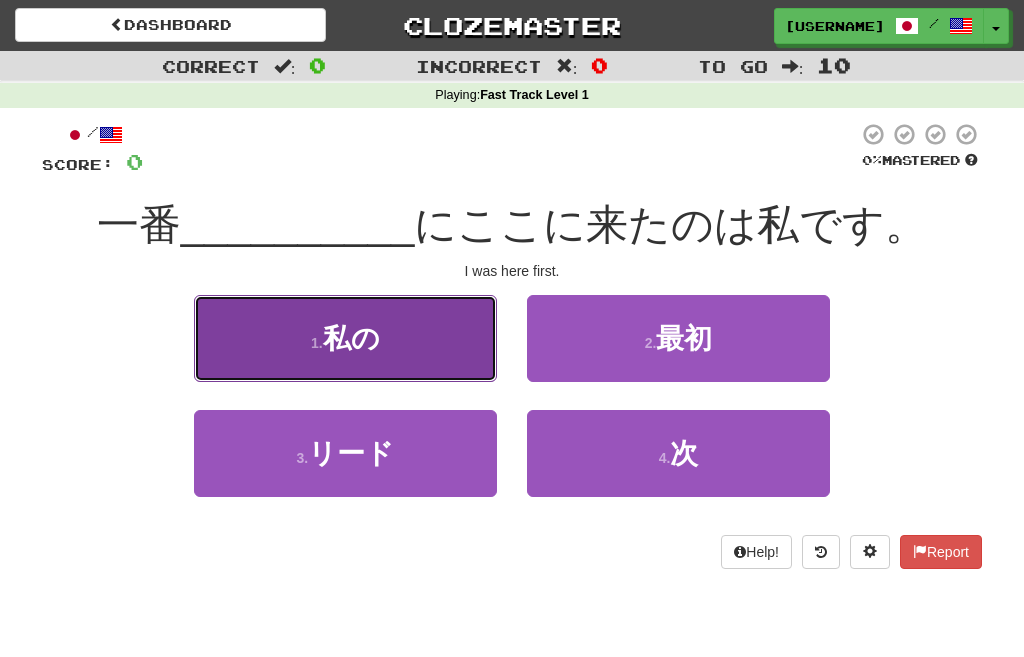 click on "私の" at bounding box center [351, 338] 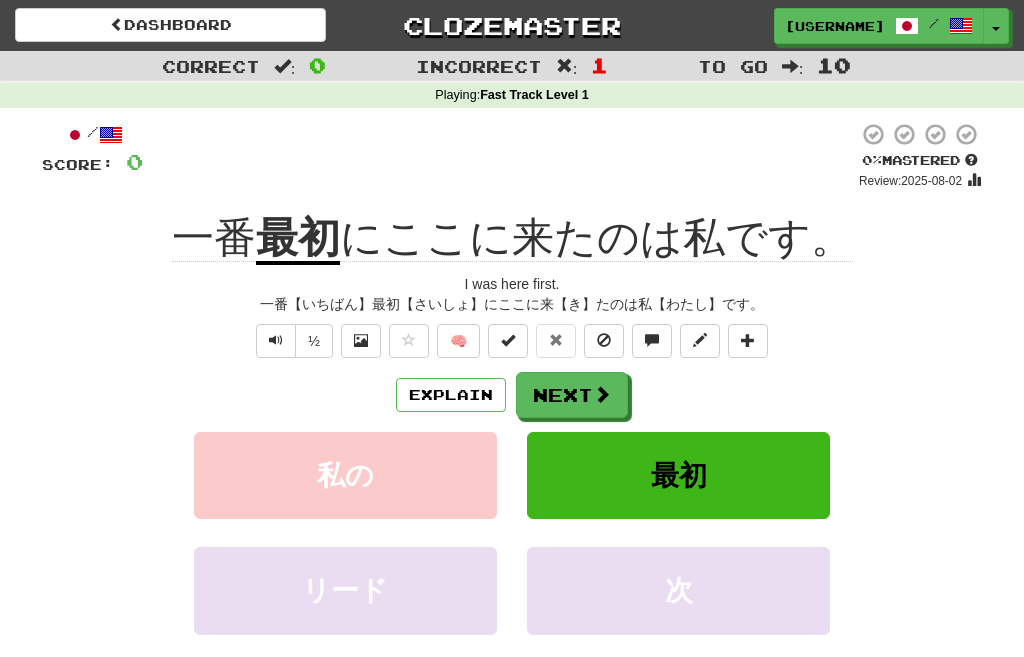 click on "最初" at bounding box center [298, 239] 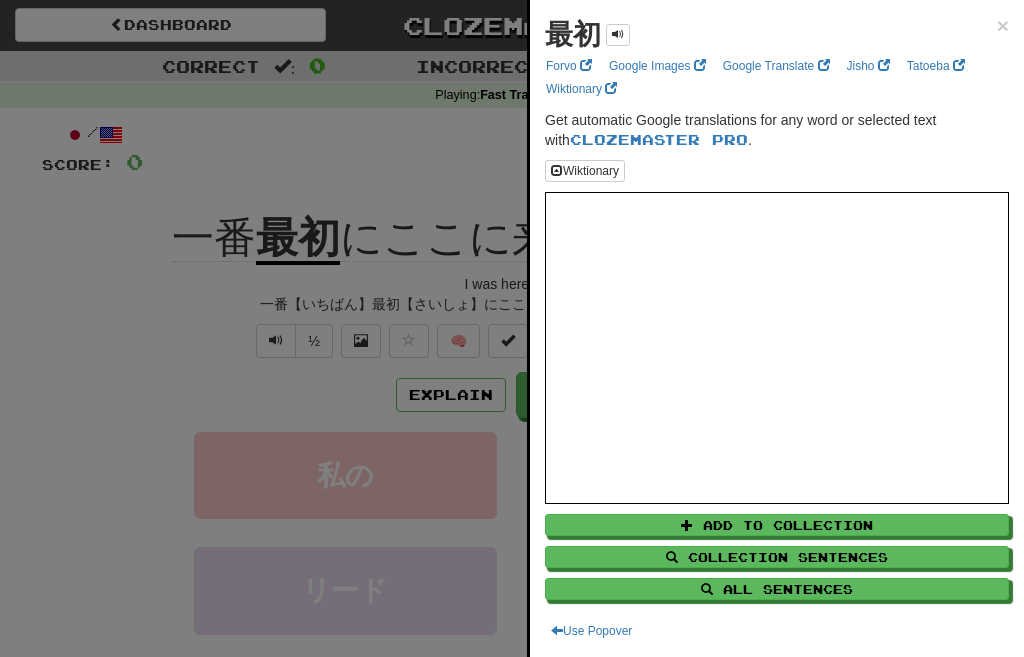 click at bounding box center [512, 328] 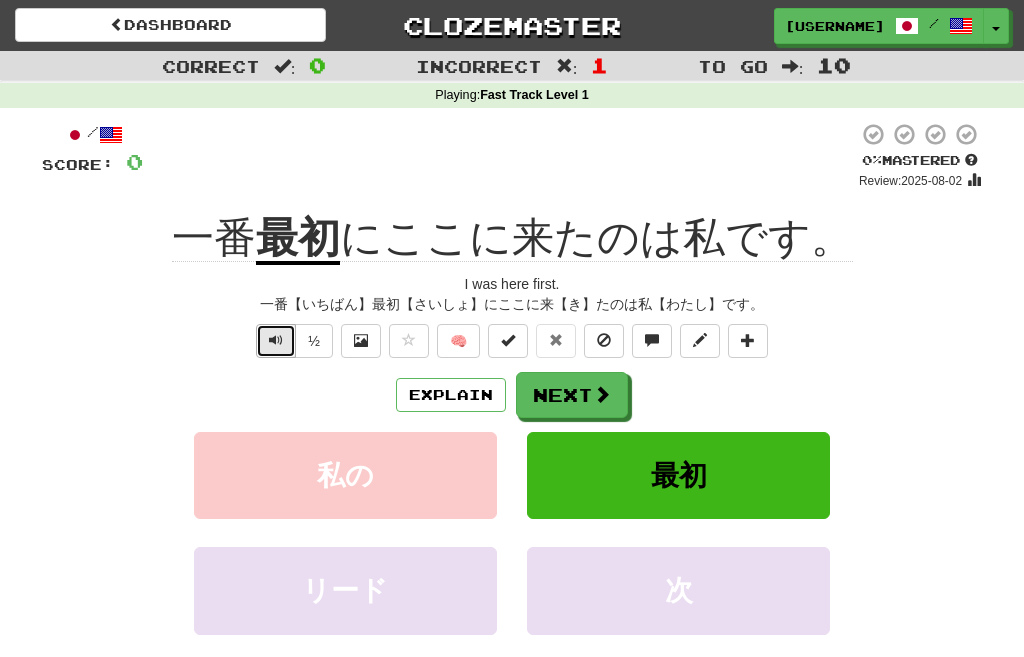 click at bounding box center (276, 341) 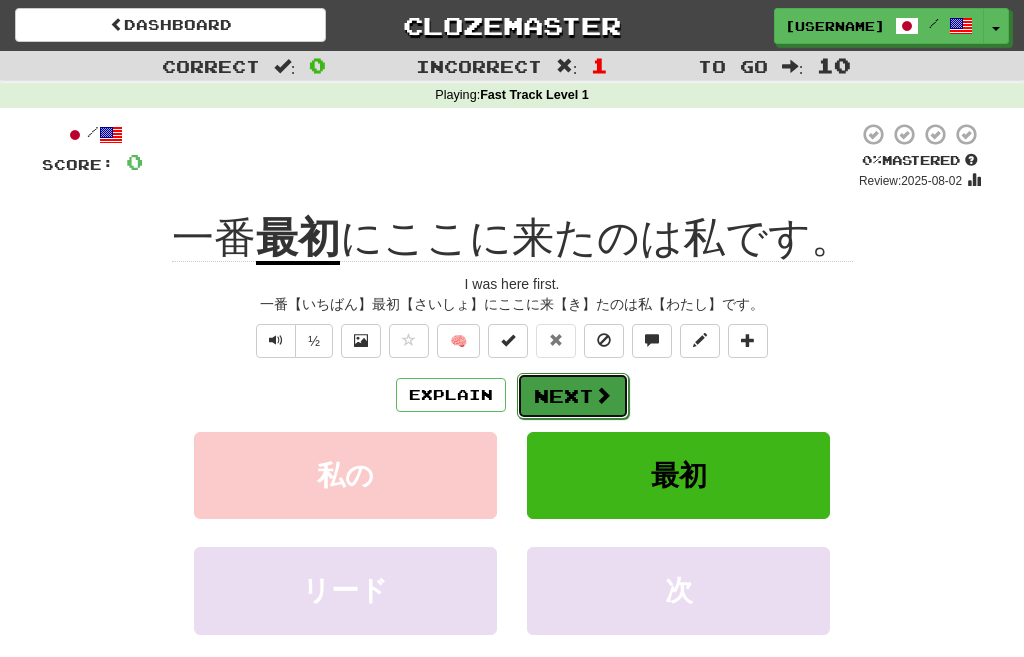 click on "Next" at bounding box center (573, 396) 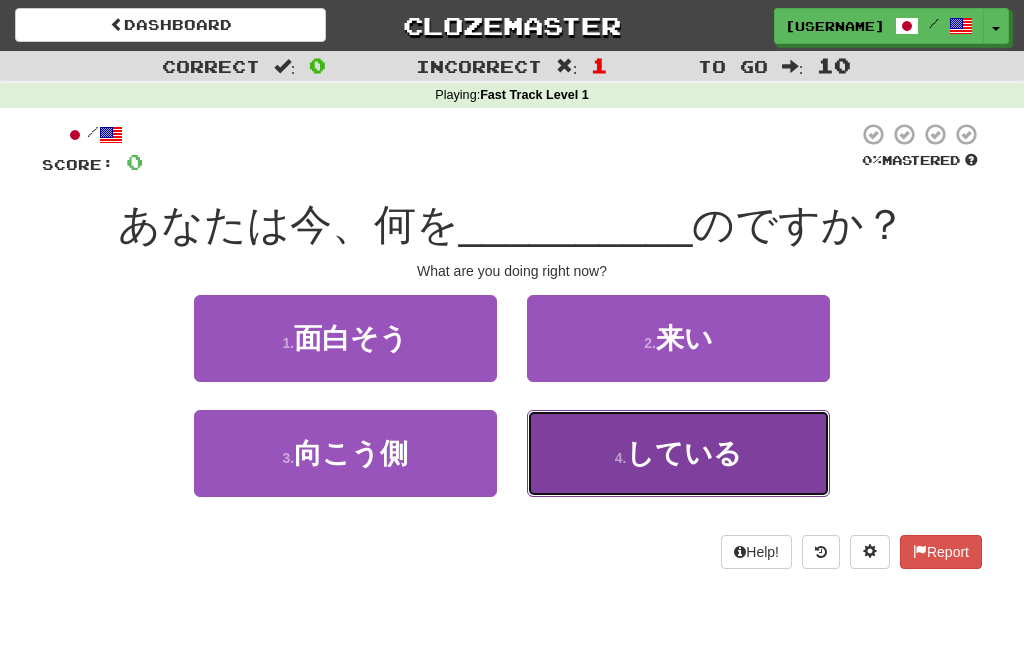 click on "している" at bounding box center (684, 453) 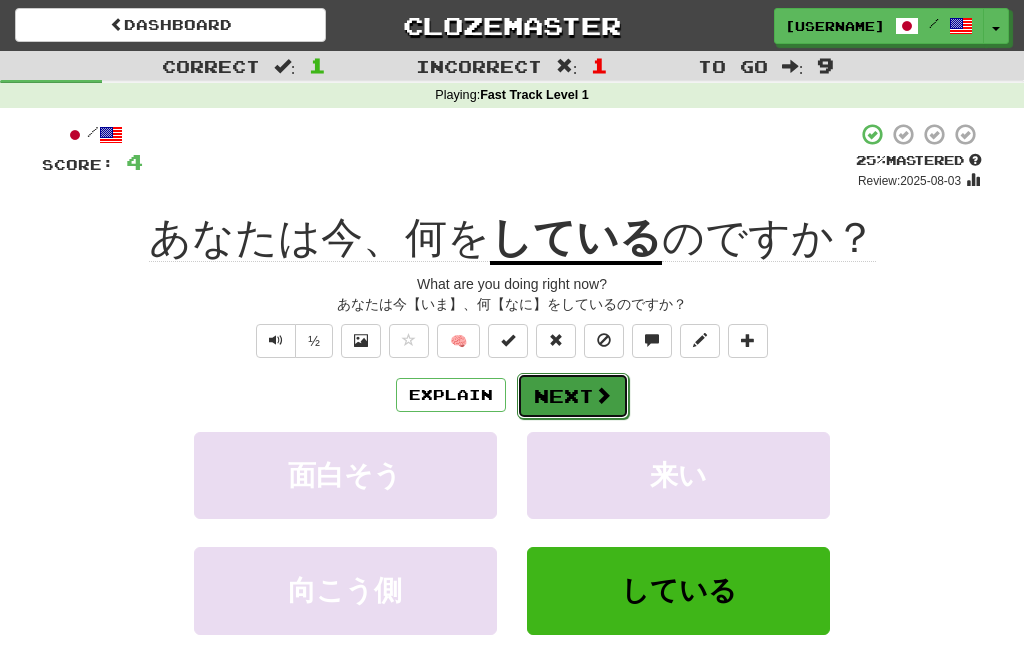 click on "Next" at bounding box center (573, 396) 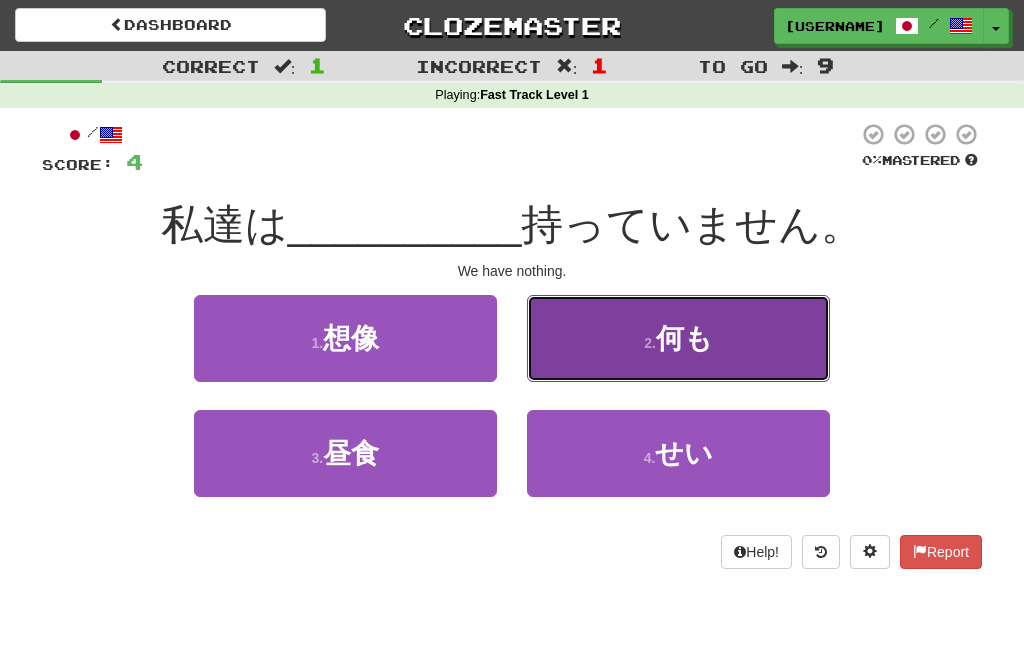 click on "2 .  何も" at bounding box center [678, 338] 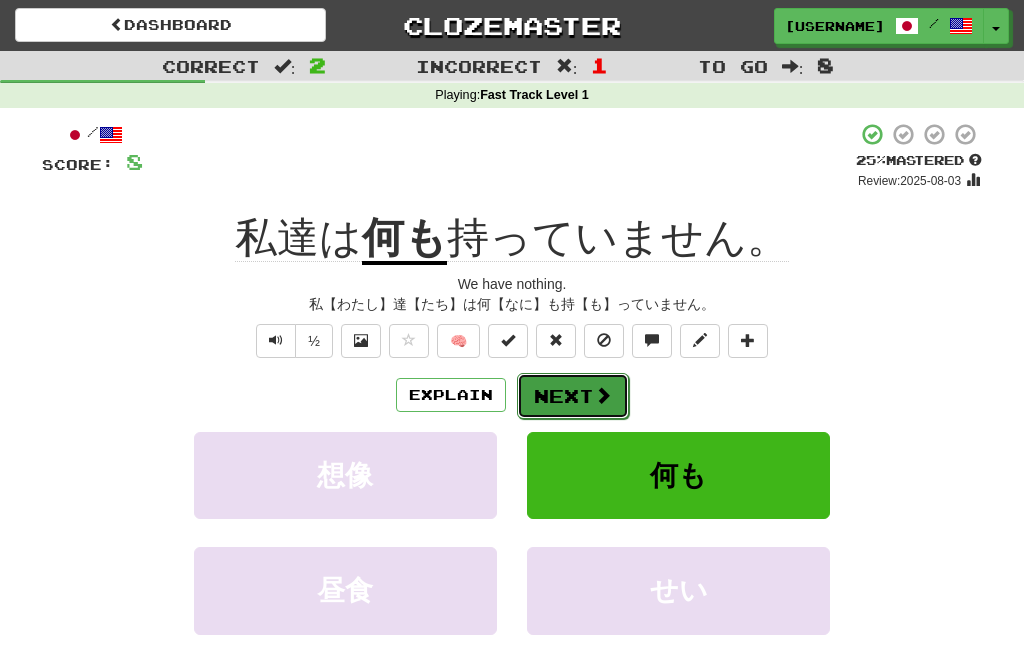 click on "Next" at bounding box center (573, 396) 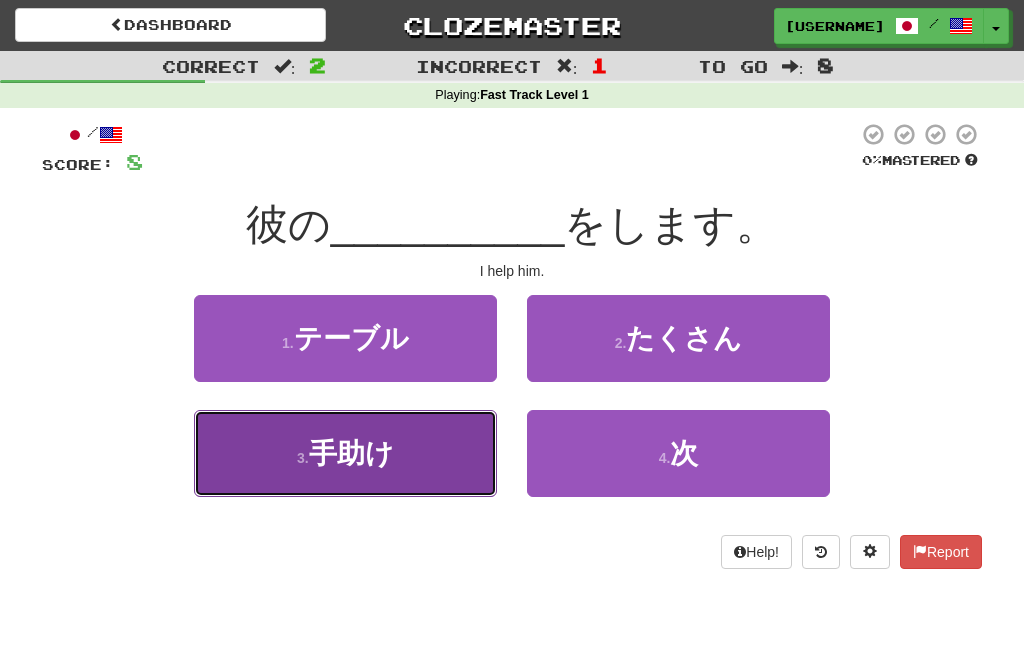 click on "手助け" at bounding box center [351, 453] 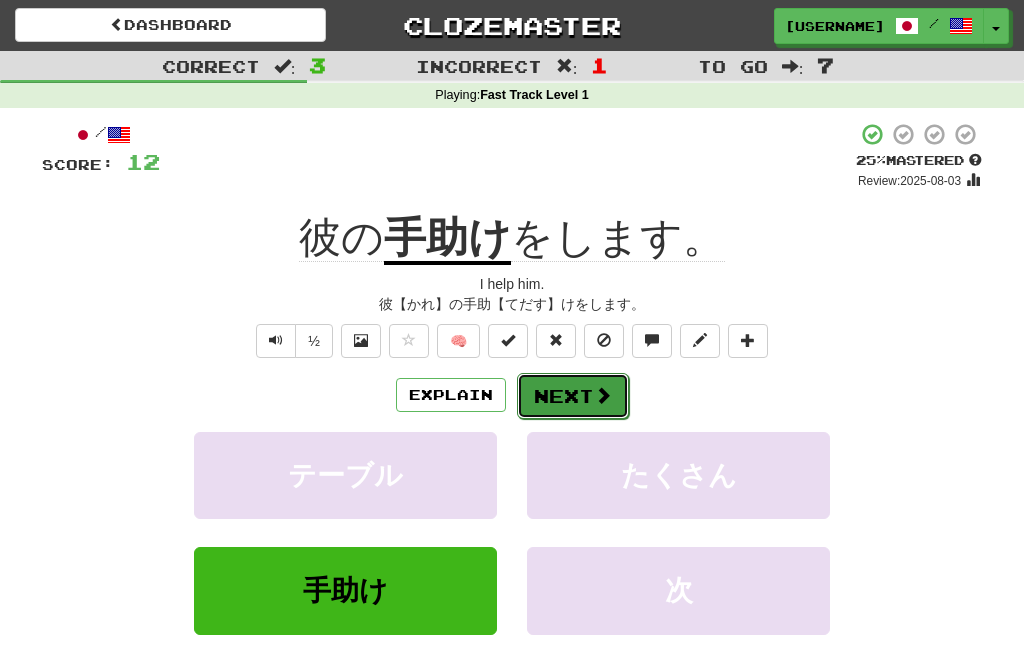 click on "Next" at bounding box center (573, 396) 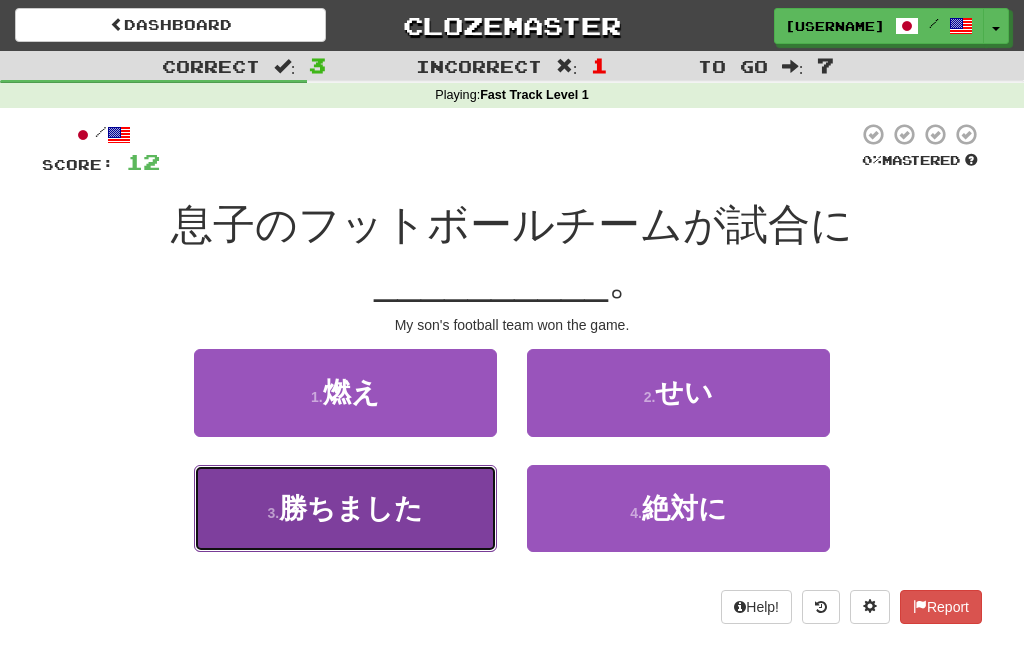 click on "勝ちました" at bounding box center (351, 508) 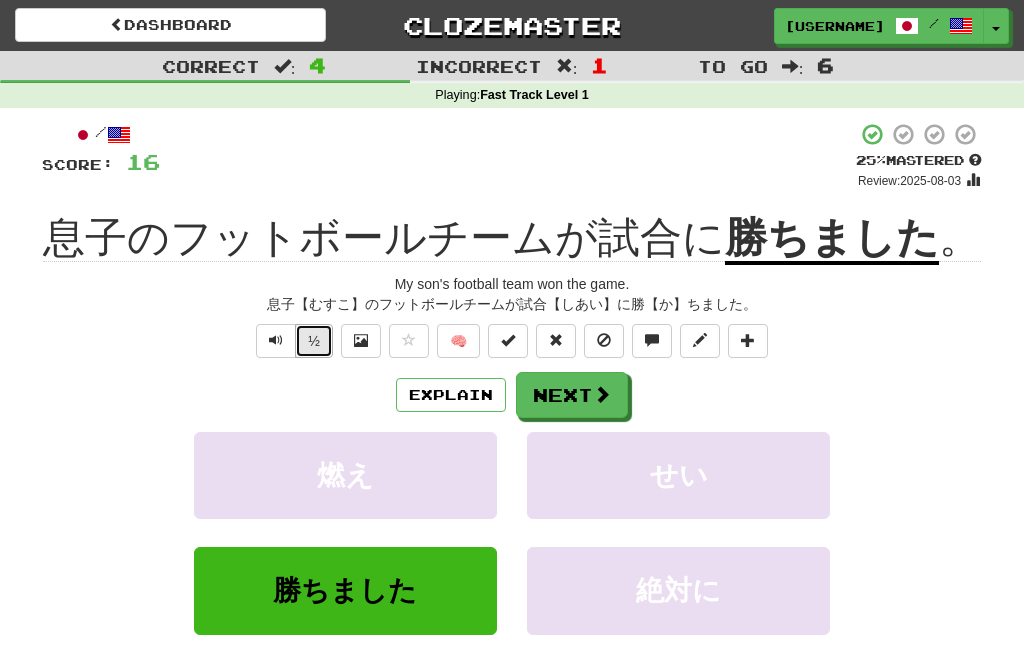 click on "½" at bounding box center (314, 341) 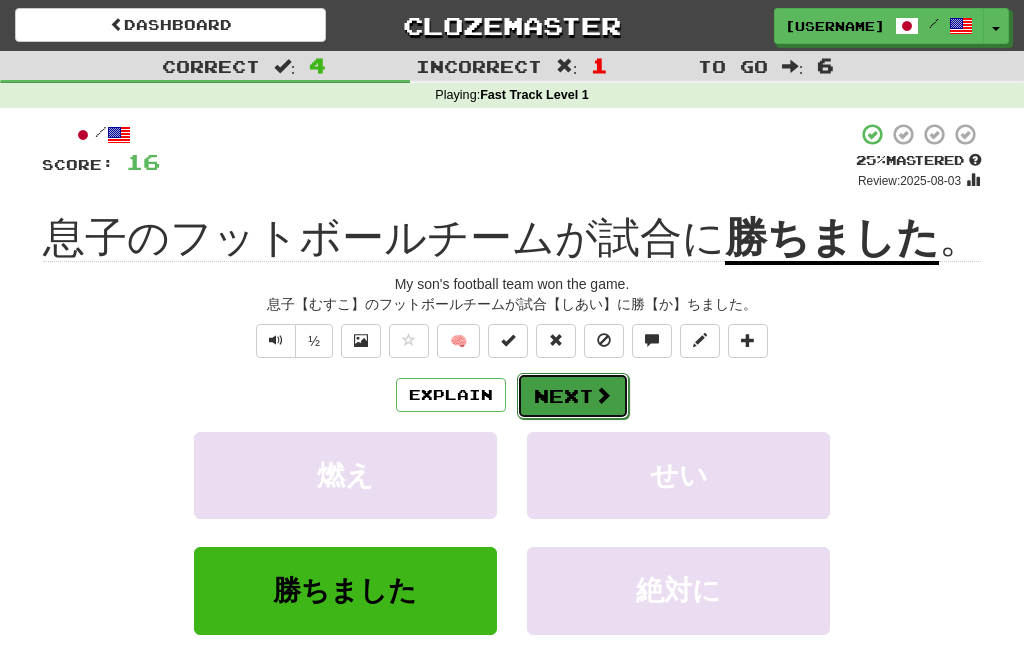 click on "Next" at bounding box center [573, 396] 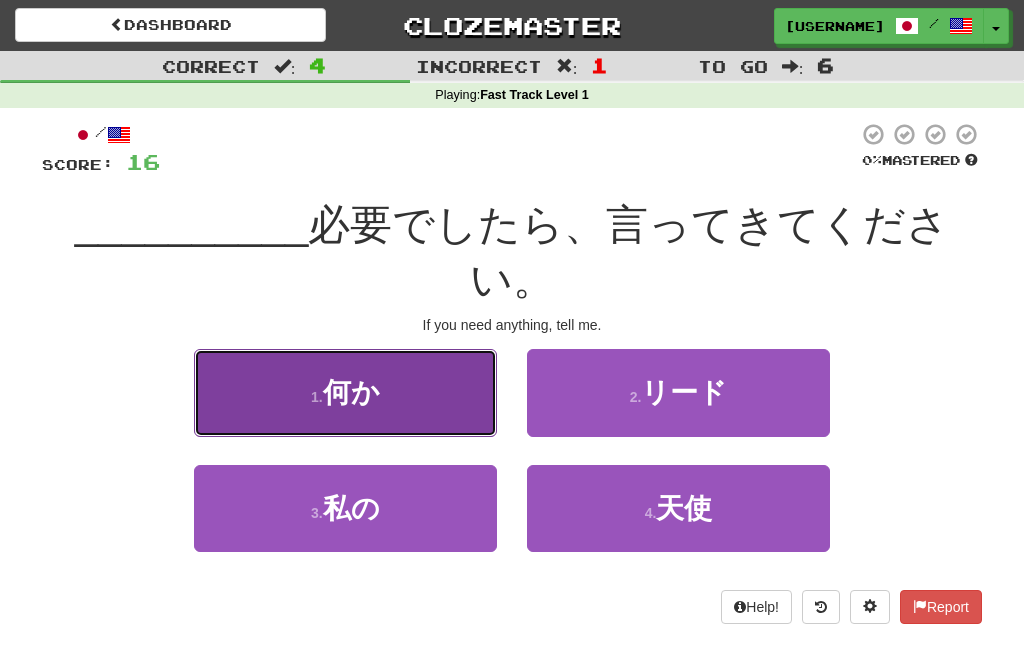 click on "1 .  何か" at bounding box center [345, 392] 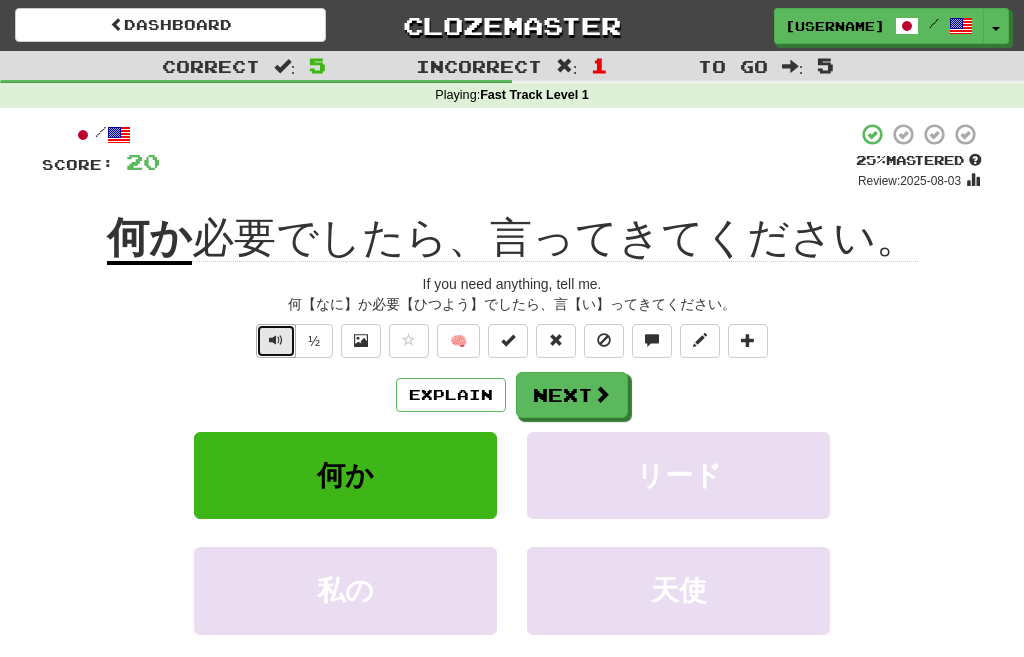 click at bounding box center [276, 341] 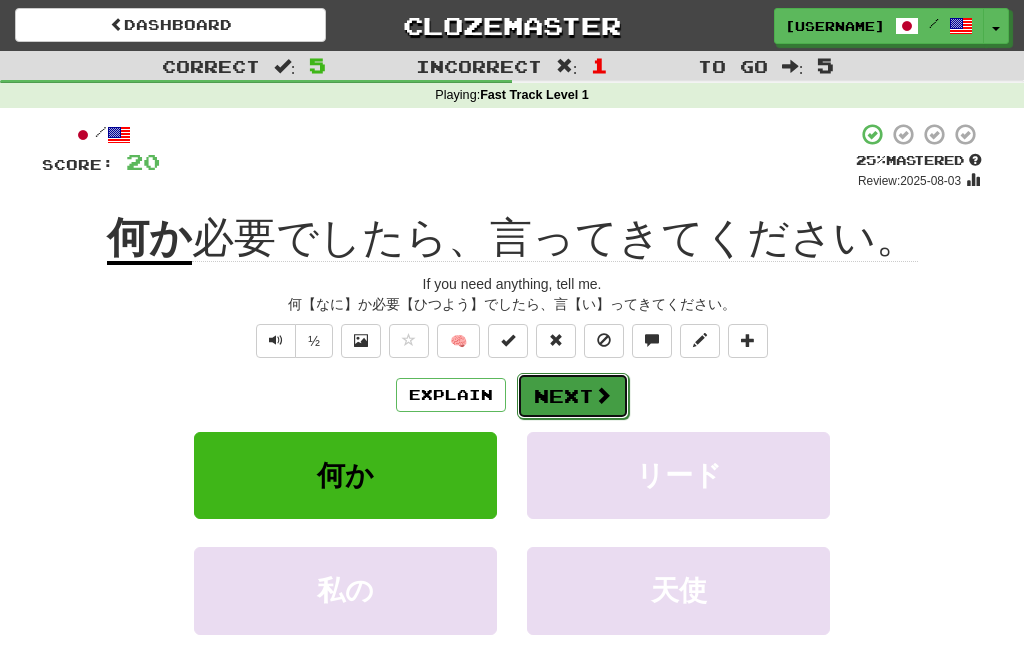 click on "Next" at bounding box center [573, 396] 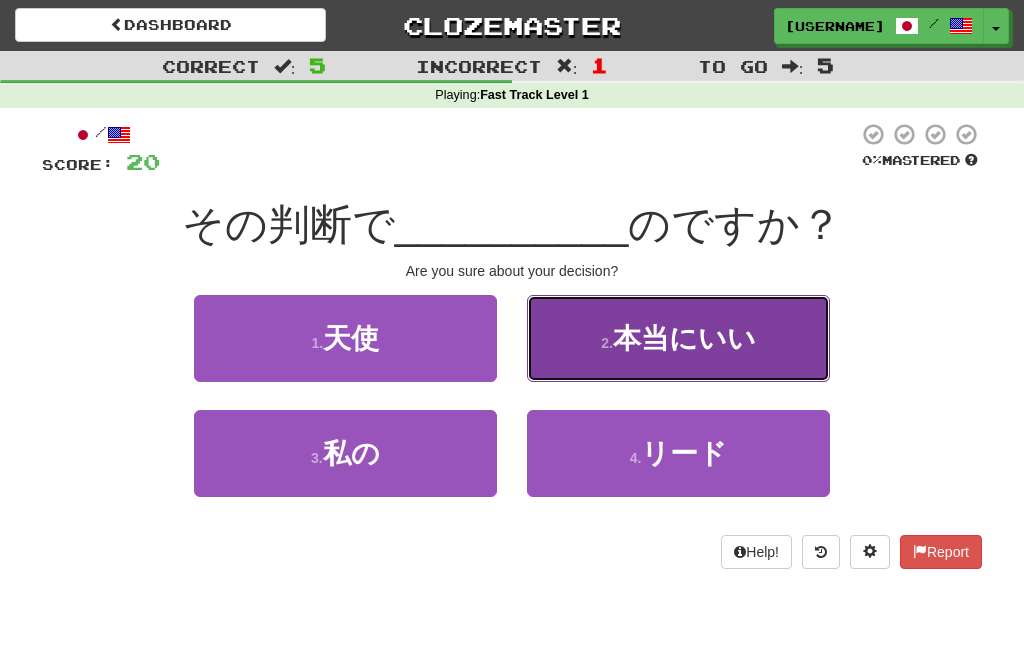 click on "本当にいい" at bounding box center (684, 338) 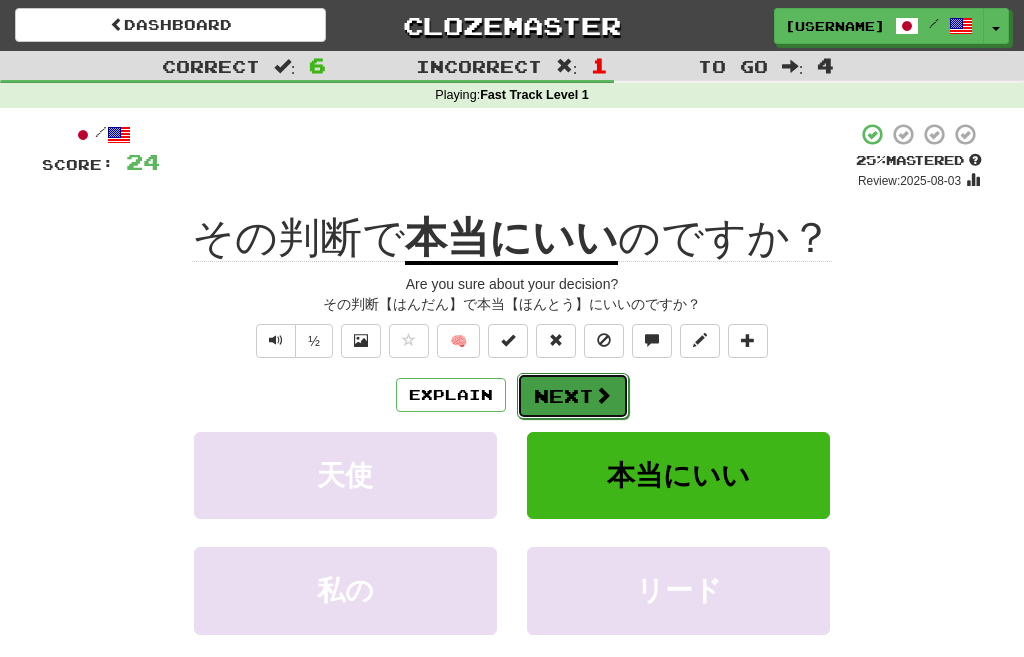 click on "Next" at bounding box center (573, 396) 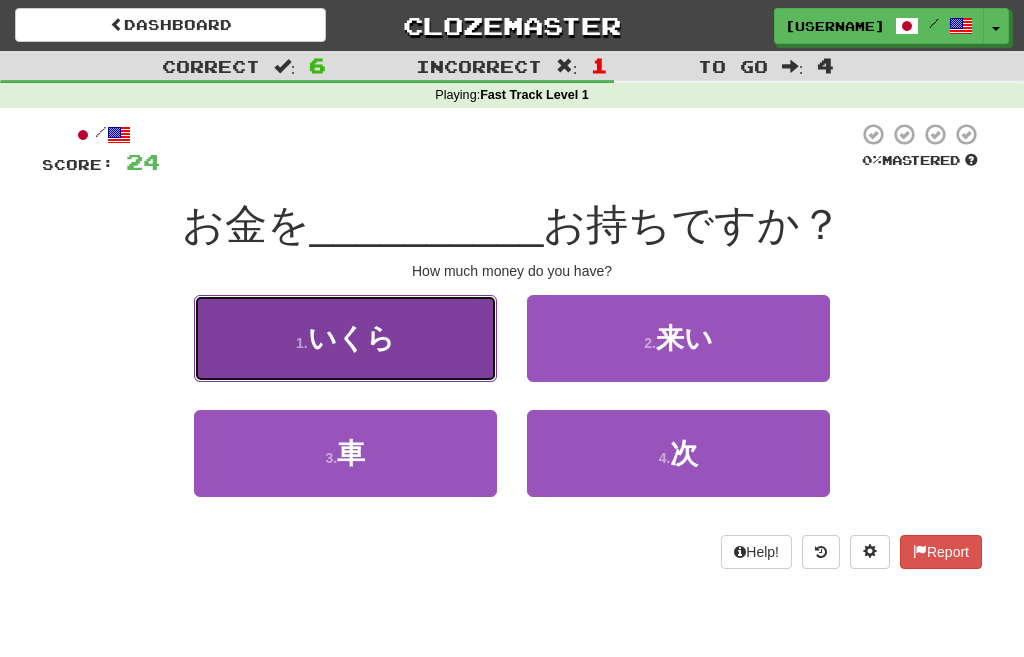 click on "いくら" at bounding box center (351, 338) 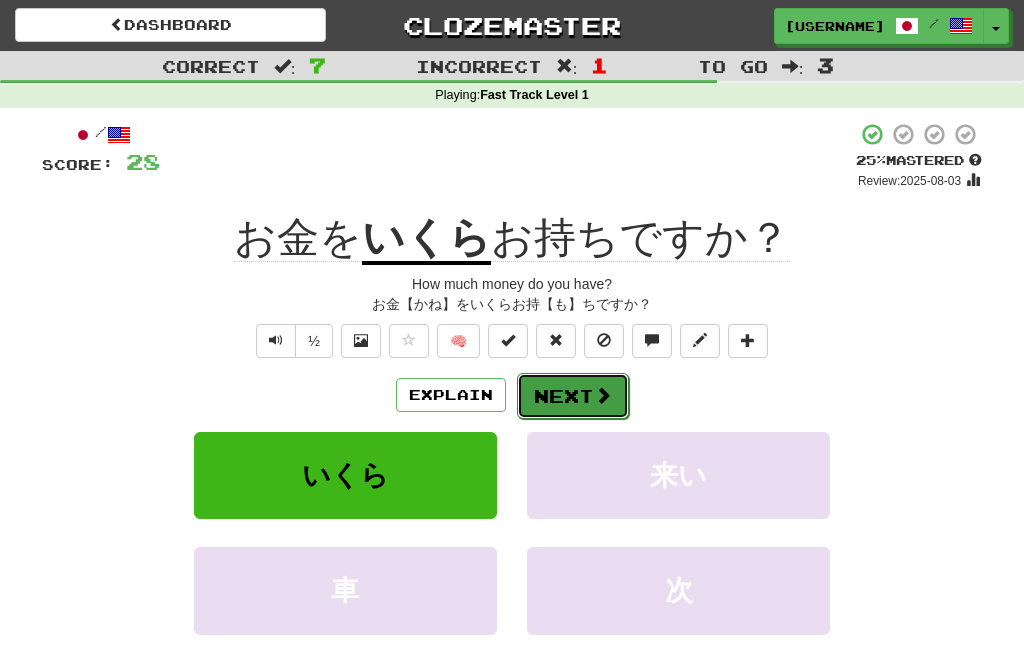 click at bounding box center [603, 395] 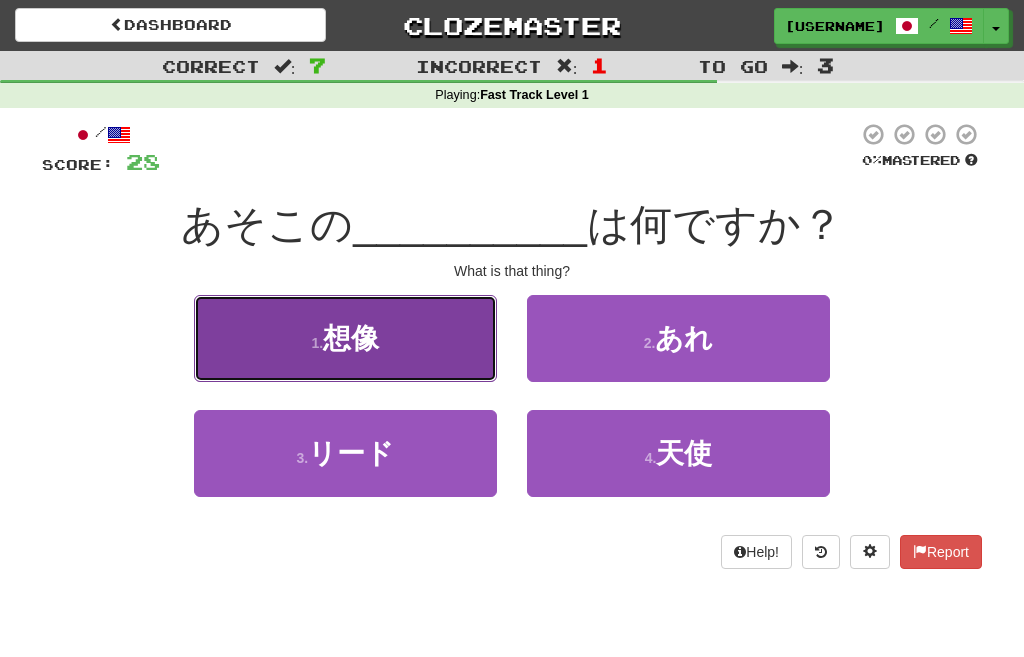 click on "想像" at bounding box center [351, 338] 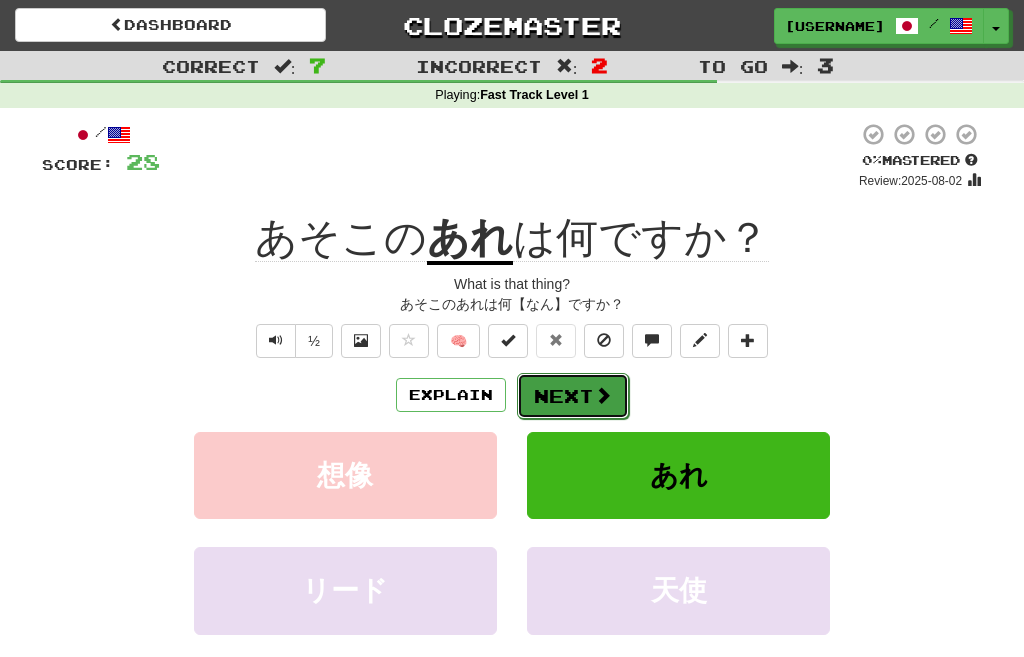 click on "Next" at bounding box center [573, 396] 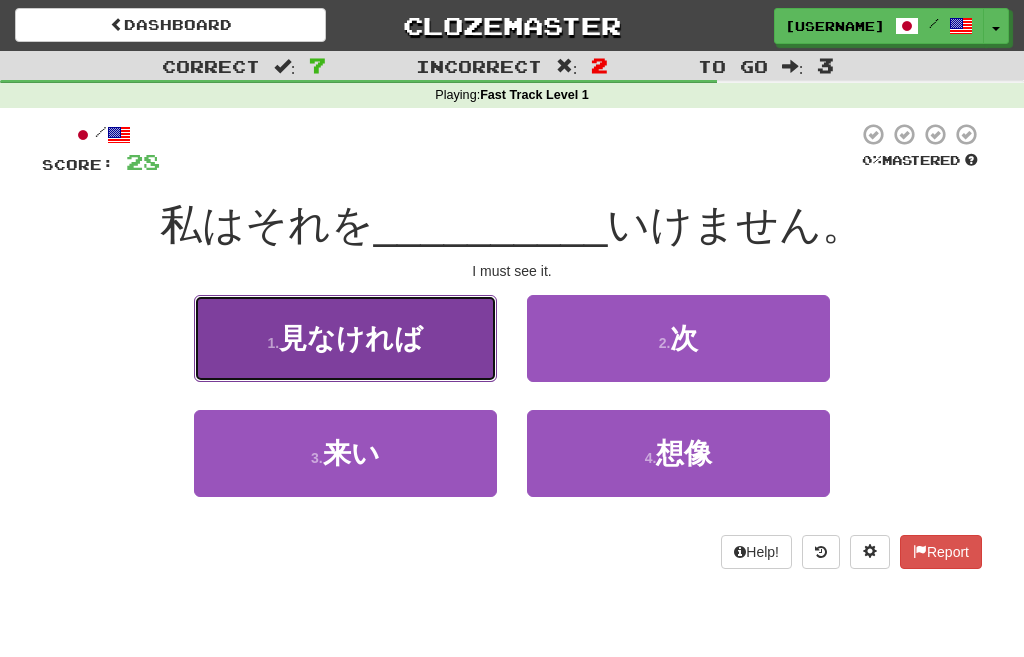 click on "見なければ" at bounding box center [351, 338] 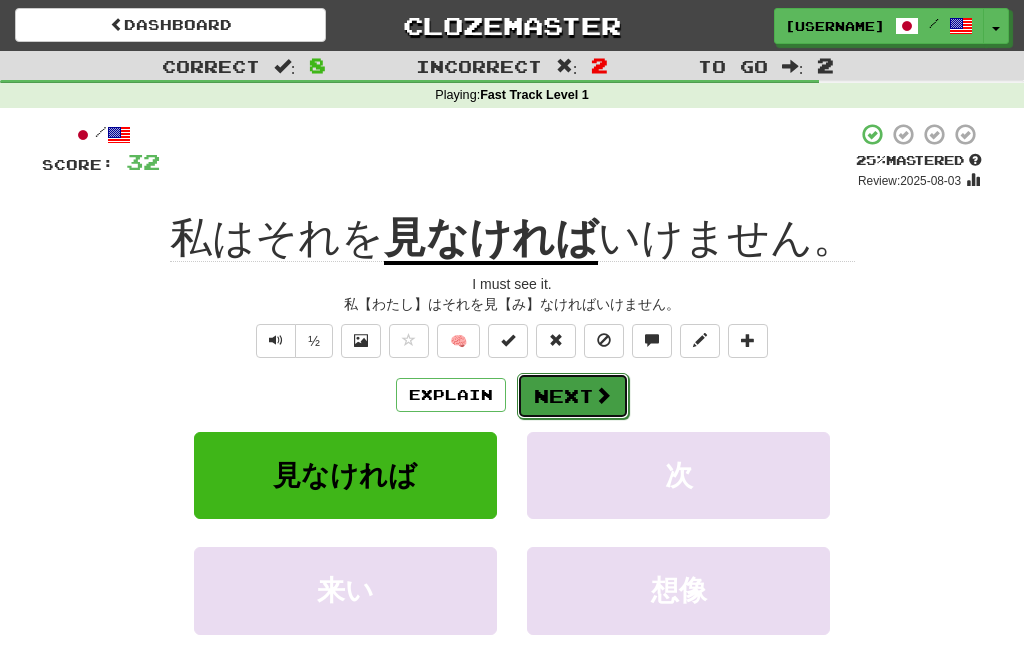 click at bounding box center (603, 395) 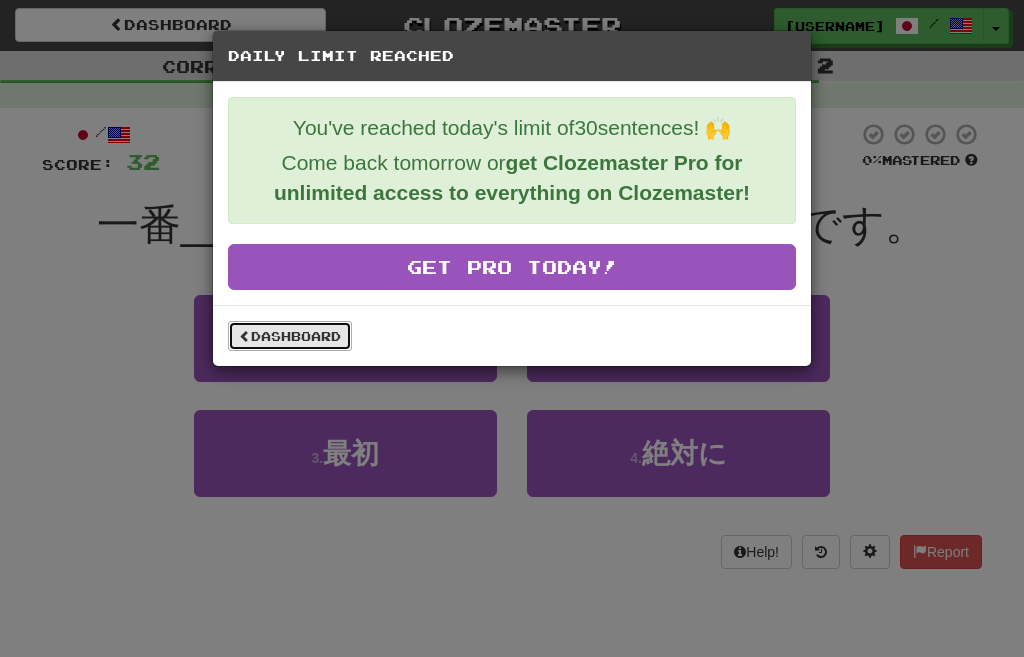 click on "Dashboard" at bounding box center [290, 336] 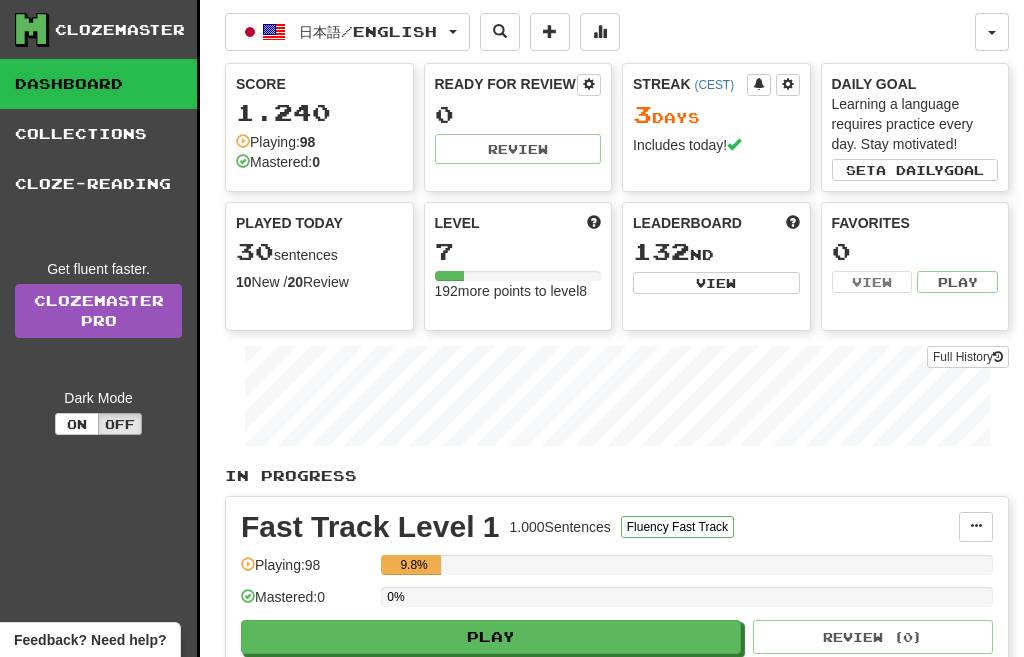 scroll, scrollTop: 0, scrollLeft: 0, axis: both 